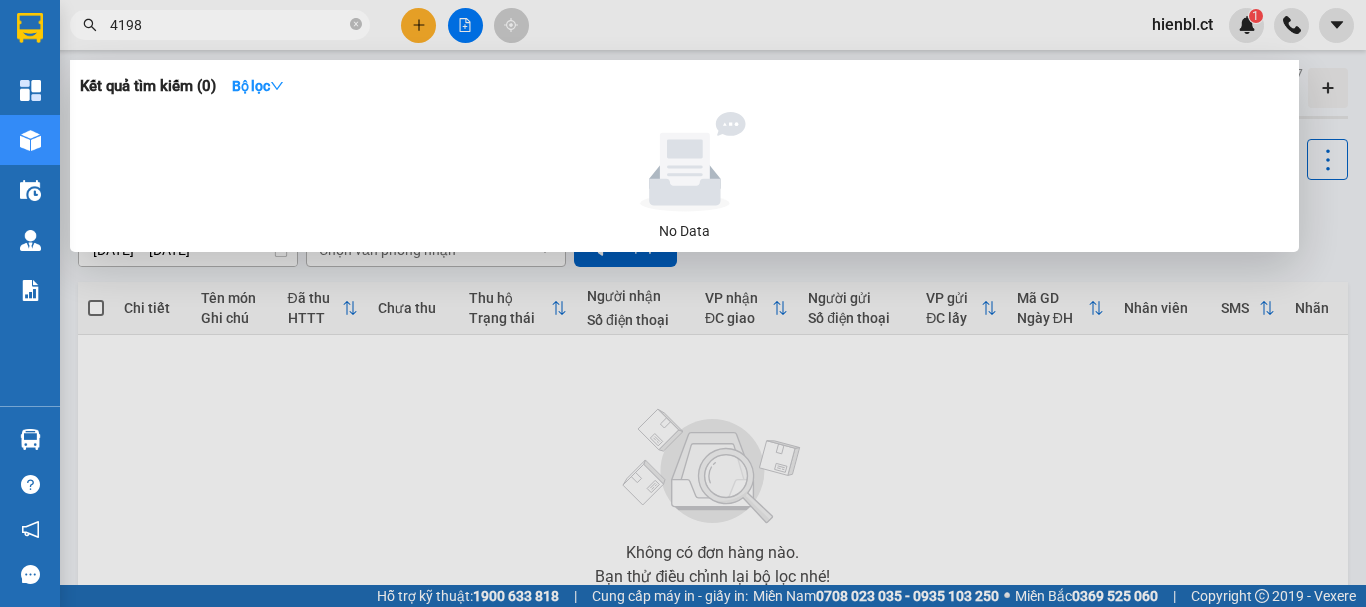 scroll, scrollTop: 0, scrollLeft: 0, axis: both 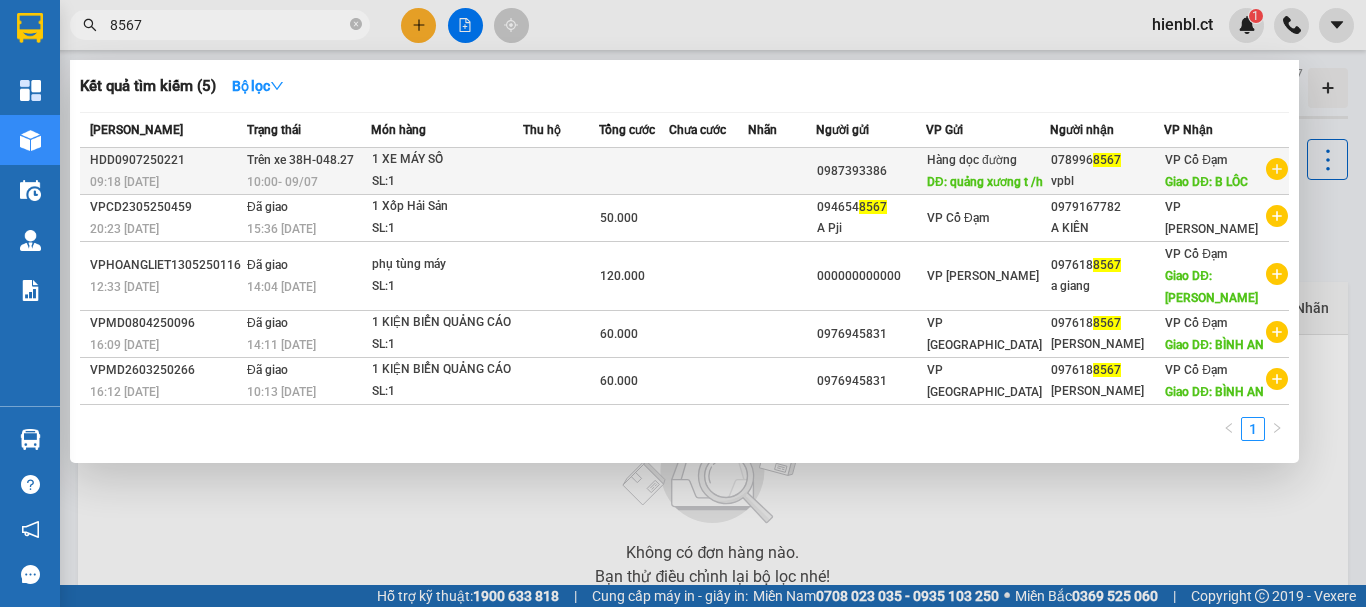 type on "8567" 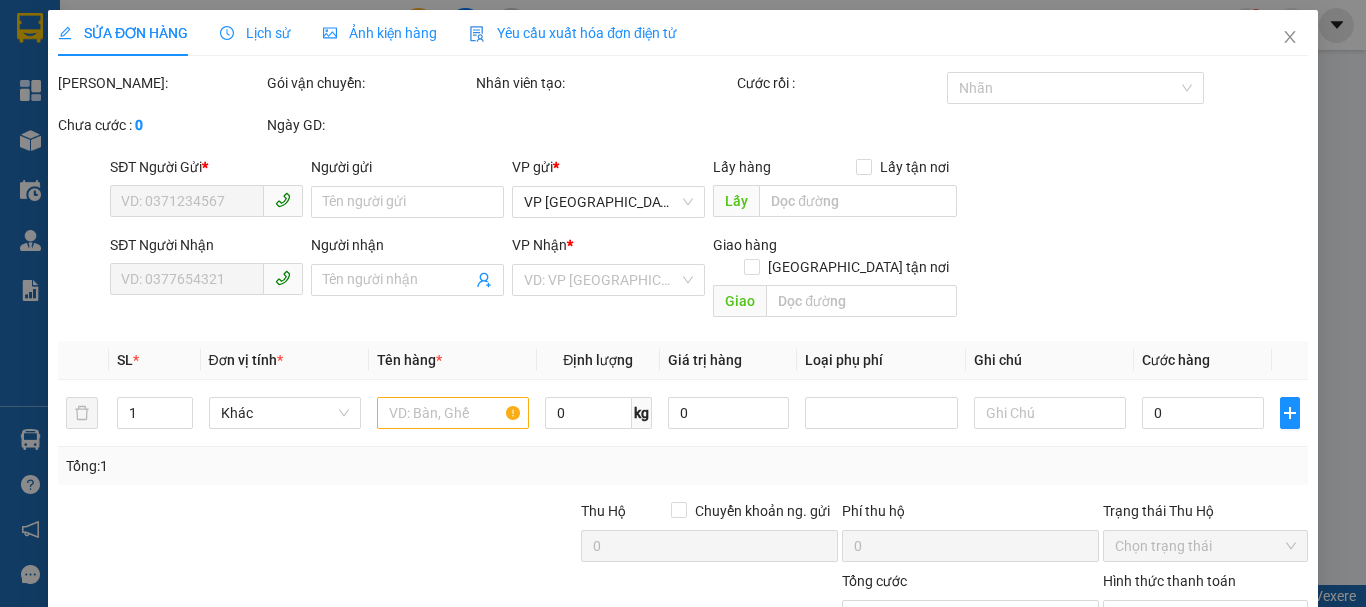 type on "0987393386" 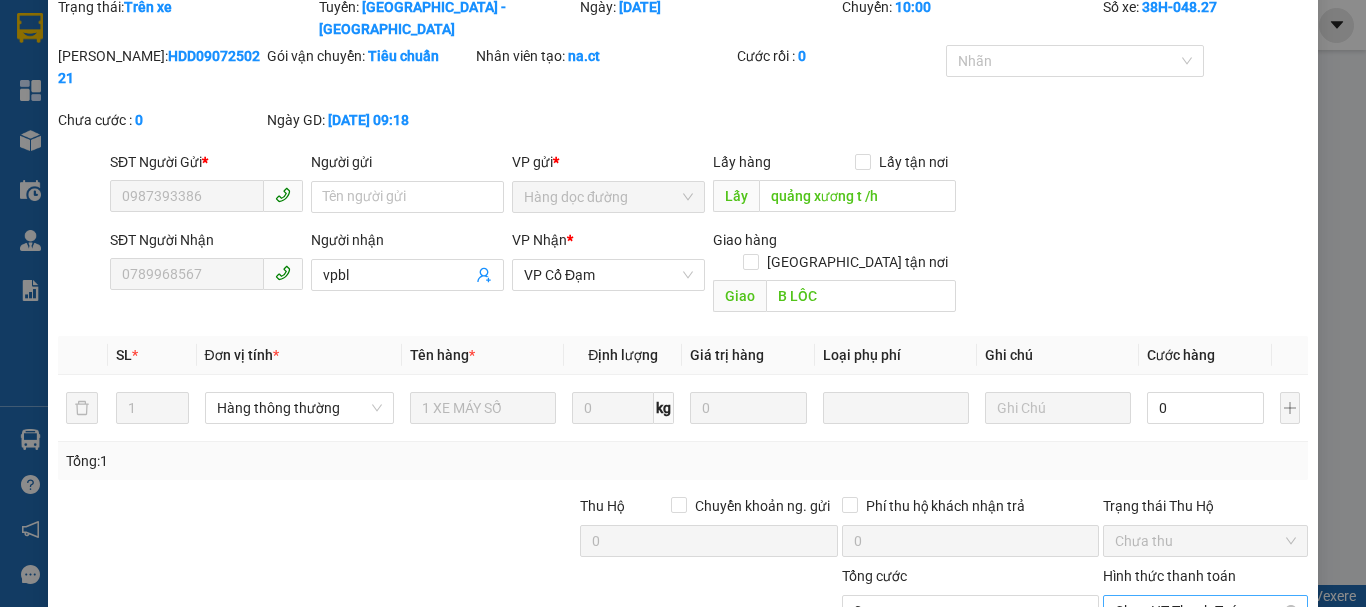 scroll, scrollTop: 164, scrollLeft: 0, axis: vertical 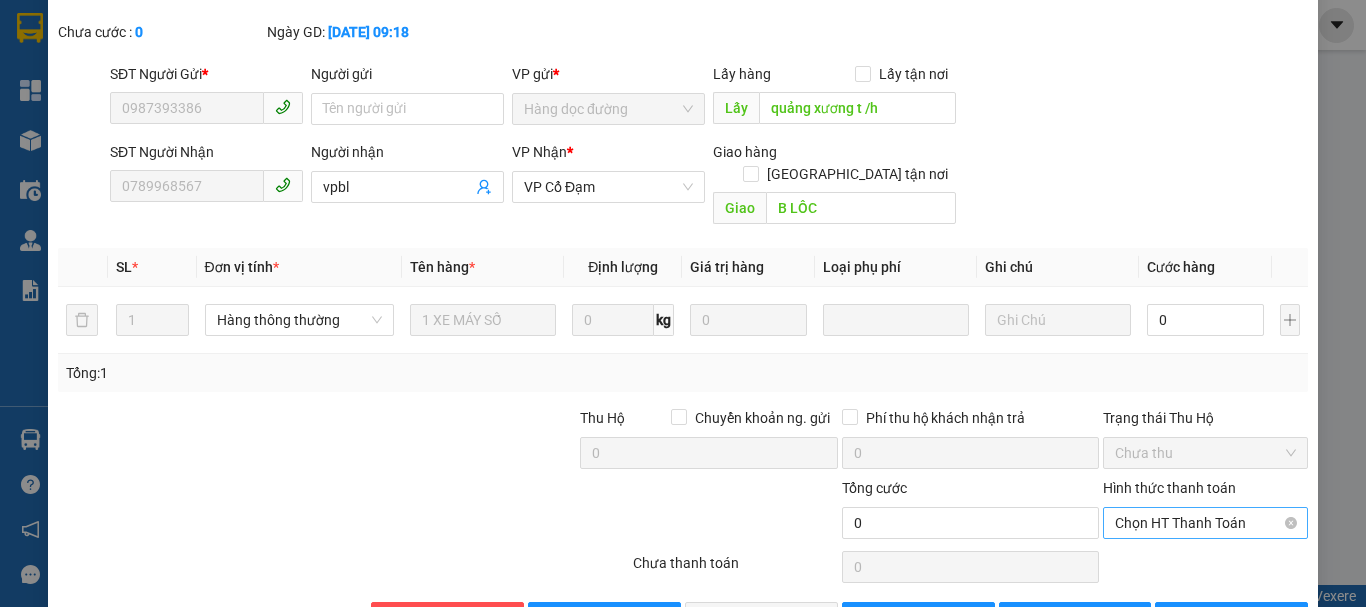 click on "Chọn HT Thanh Toán" at bounding box center (1205, 523) 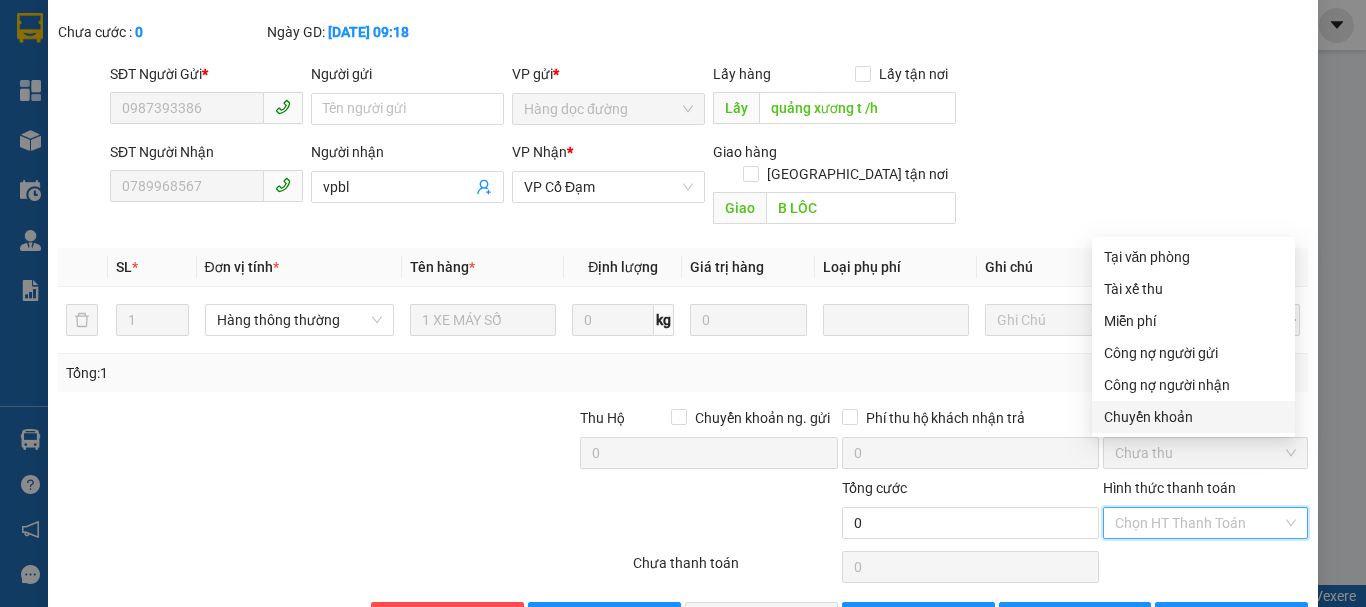 click on "Chuyển khoản" at bounding box center [1193, 417] 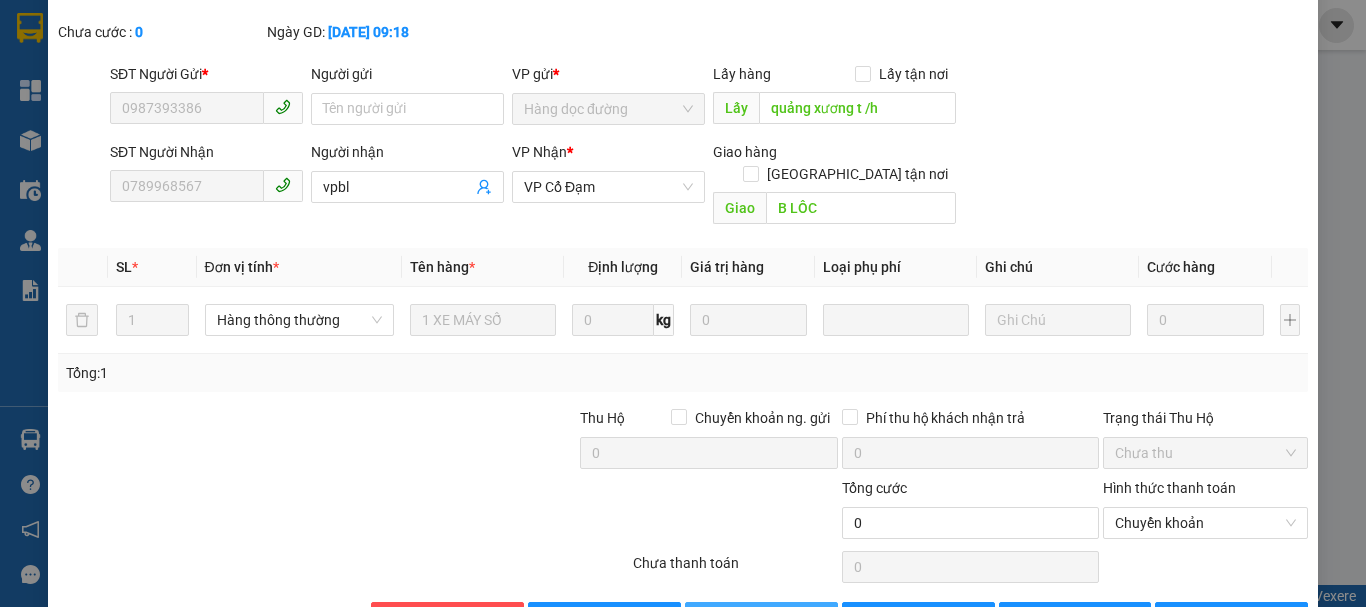 click on "[PERSON_NAME] và Giao hàng" at bounding box center [819, 618] 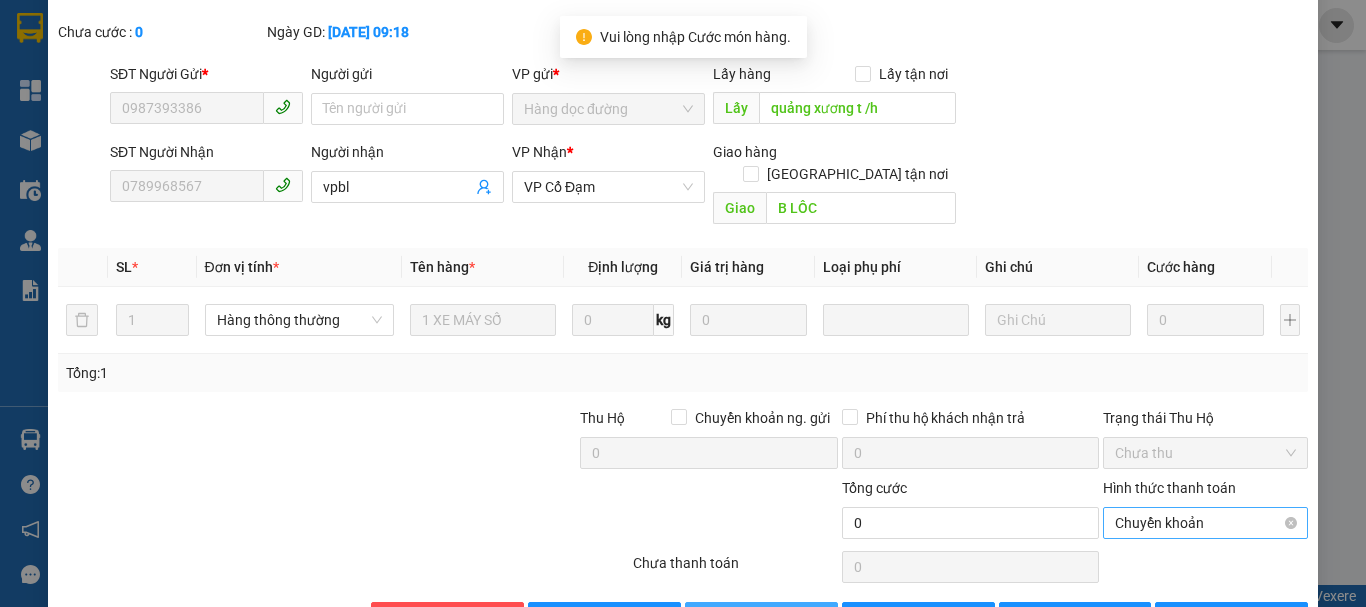 click on "Chuyển khoản" at bounding box center (1205, 523) 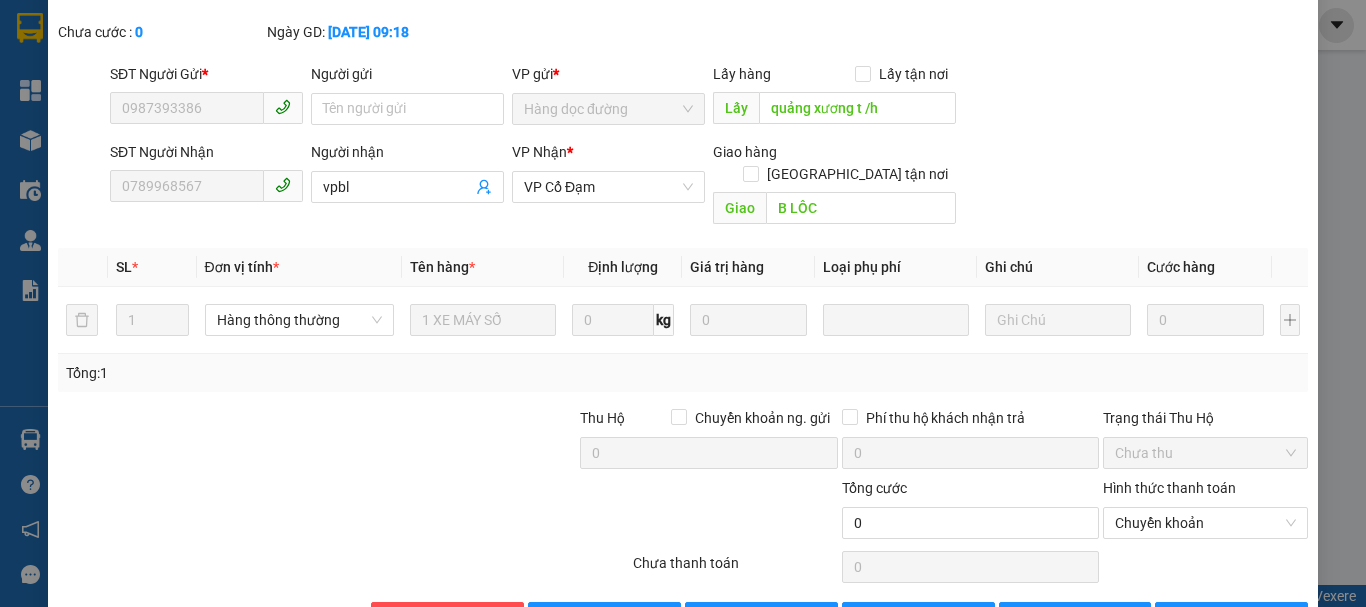 click on "SĐT Người Nhận 0789968567 Người nhận vpbl VP Nhận  * VP Cổ Đạm Giao hàng Giao tận nơi Giao B LÔC" at bounding box center [709, 187] 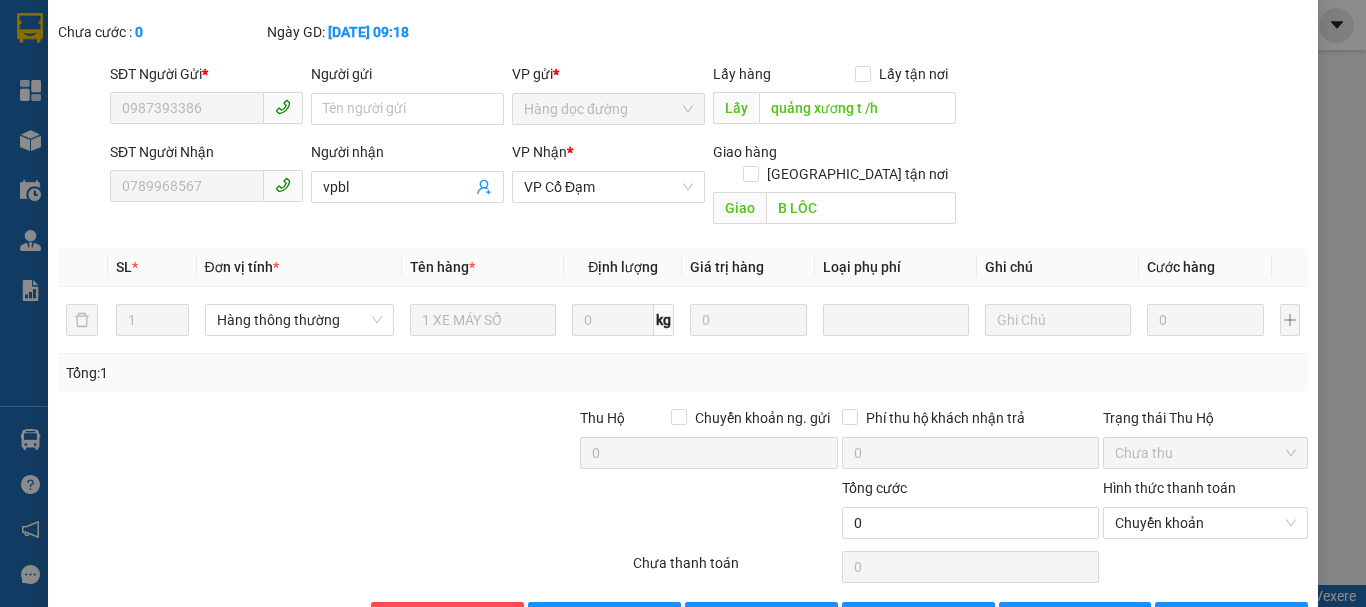 scroll, scrollTop: 0, scrollLeft: 0, axis: both 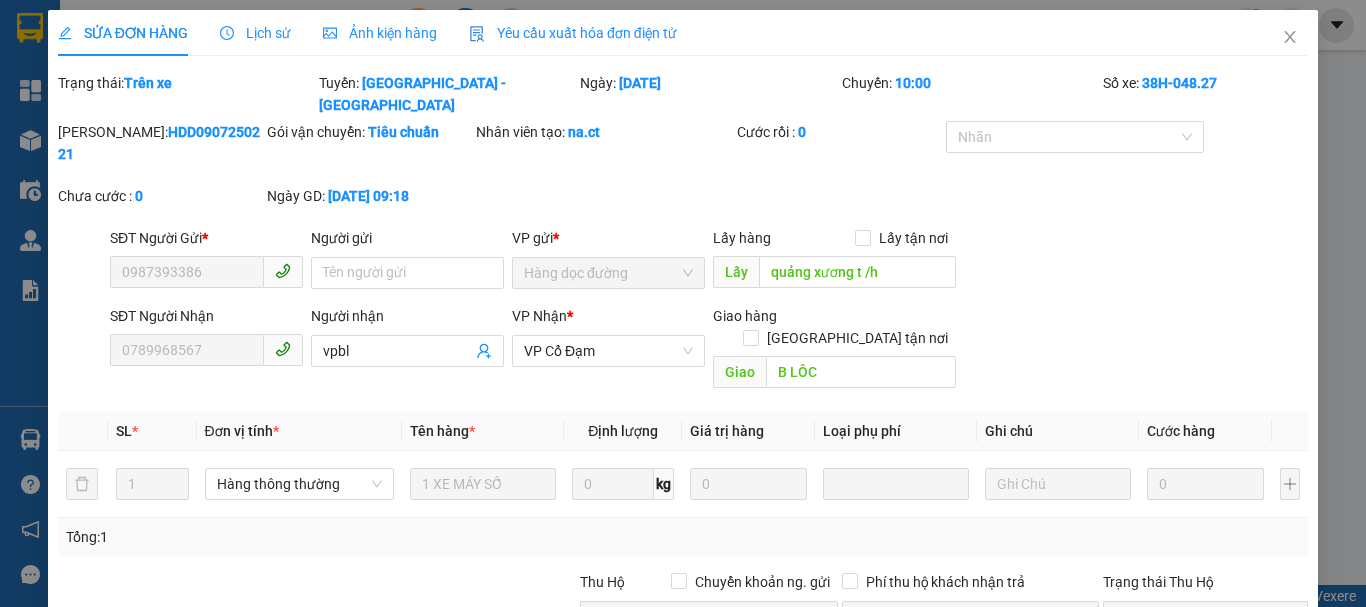 click on "SỬA ĐƠN HÀNG" at bounding box center [123, 33] 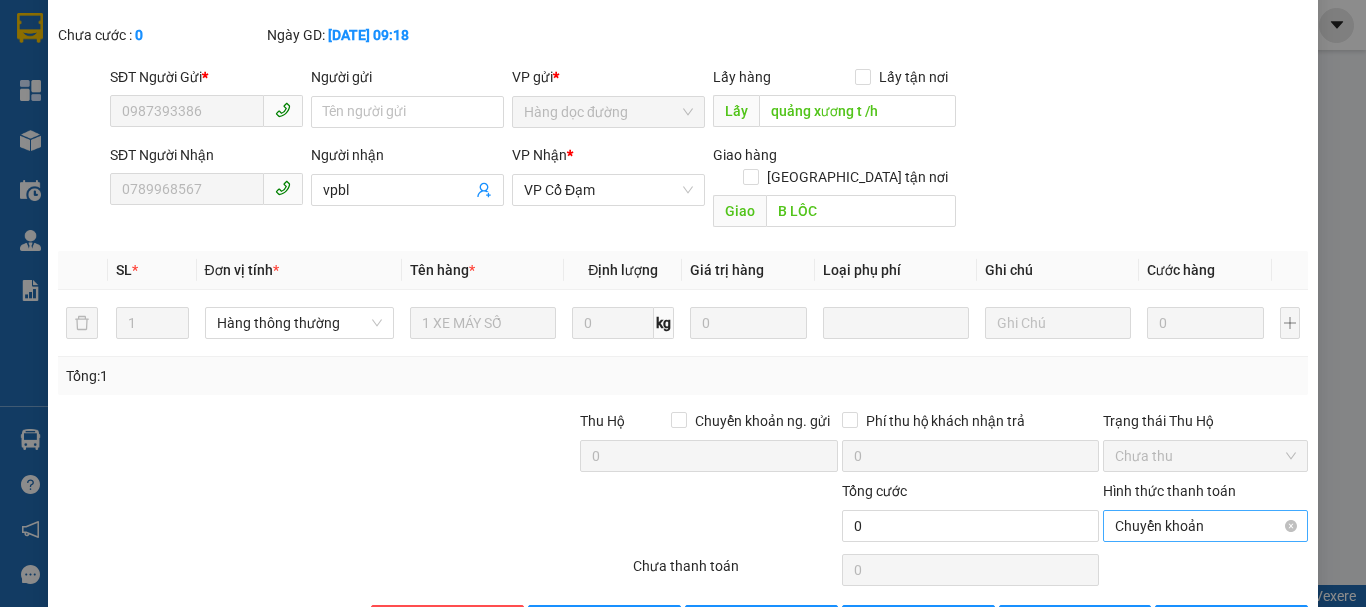 scroll, scrollTop: 164, scrollLeft: 0, axis: vertical 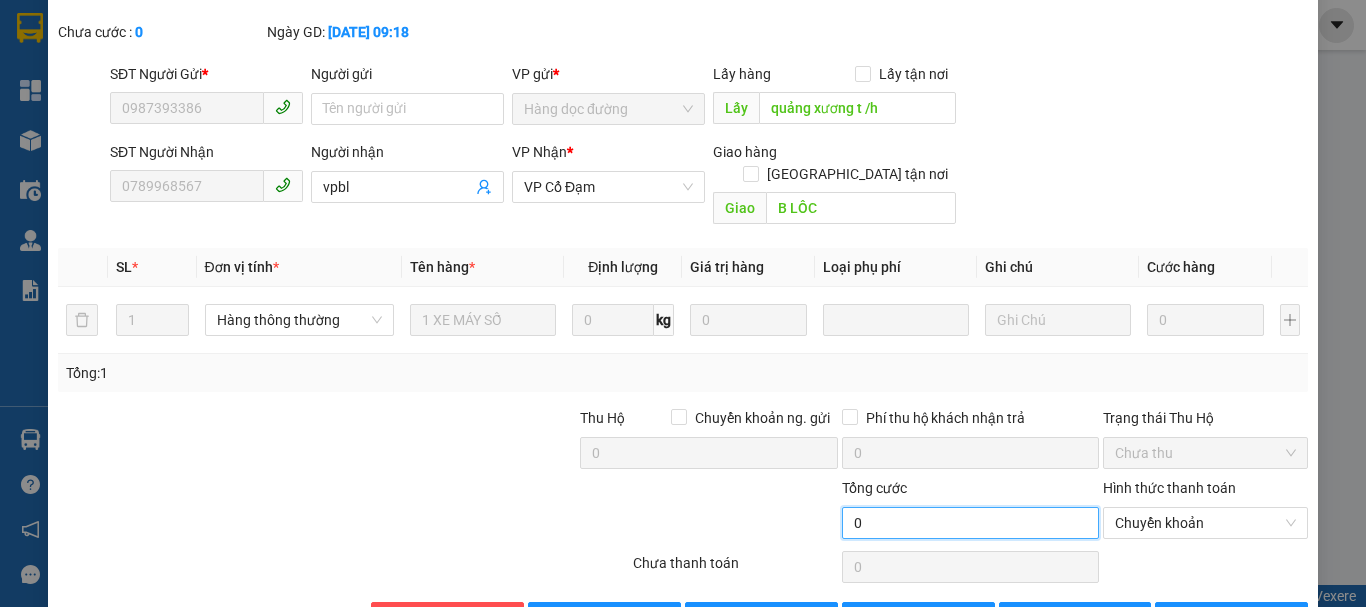 click on "0" at bounding box center [970, 523] 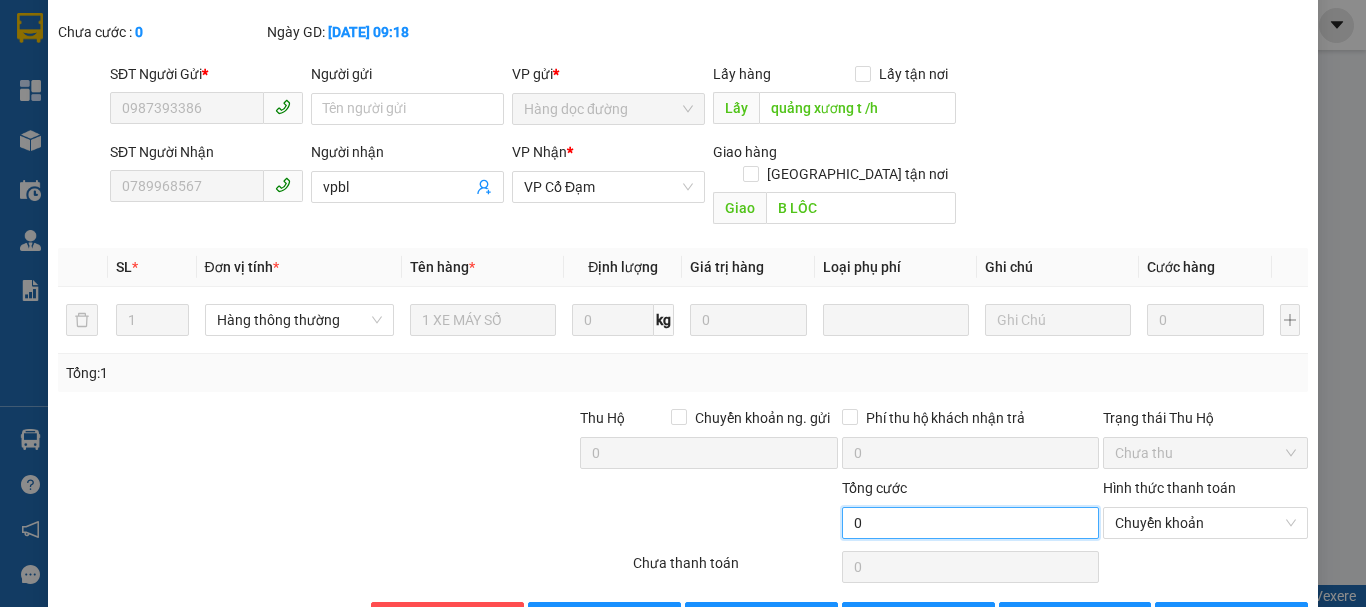 click on "0" at bounding box center [970, 523] 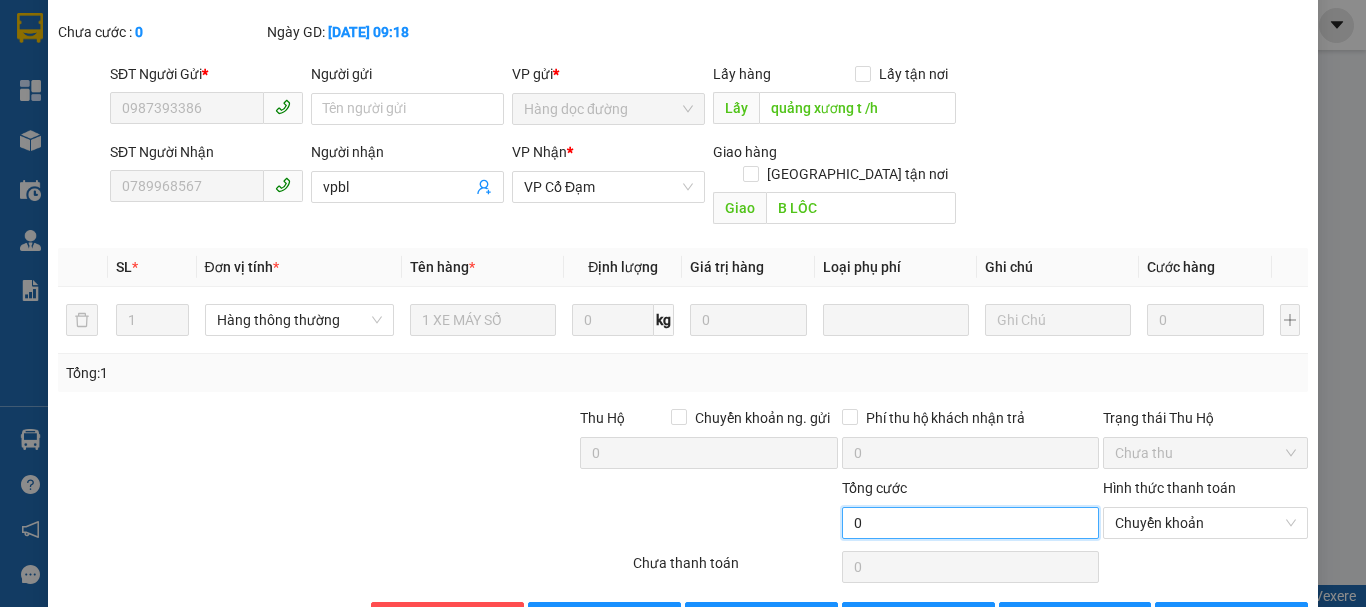 click on "0" at bounding box center (970, 523) 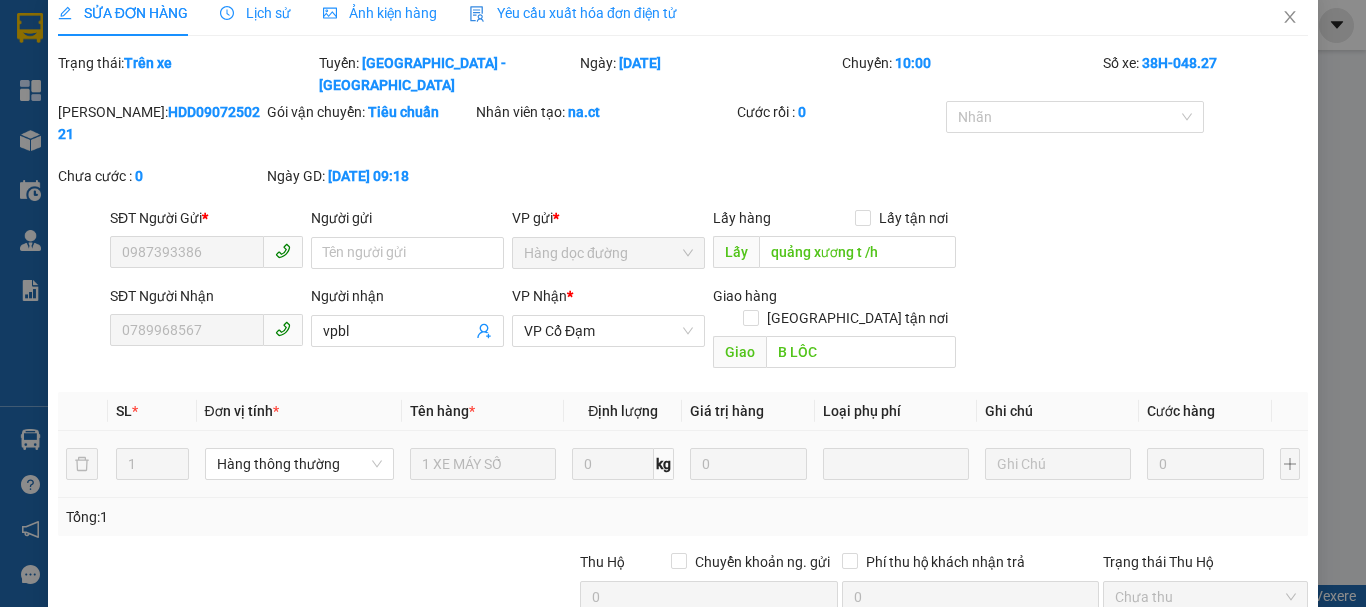 scroll, scrollTop: 0, scrollLeft: 0, axis: both 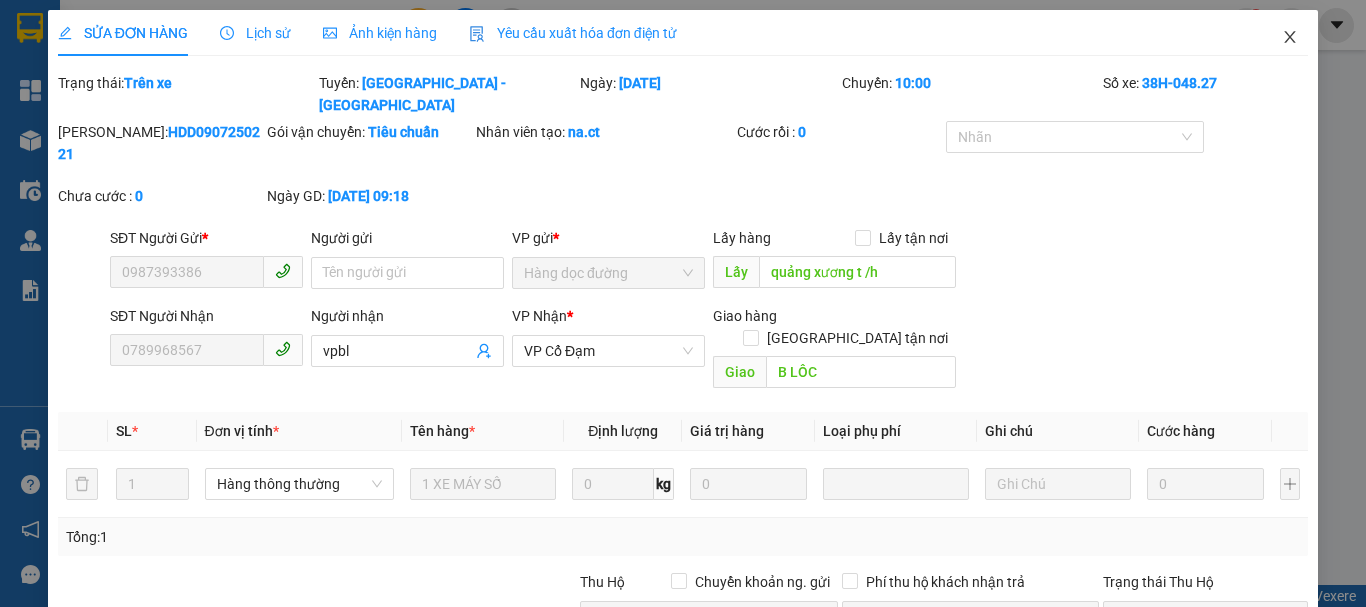 click at bounding box center (1290, 38) 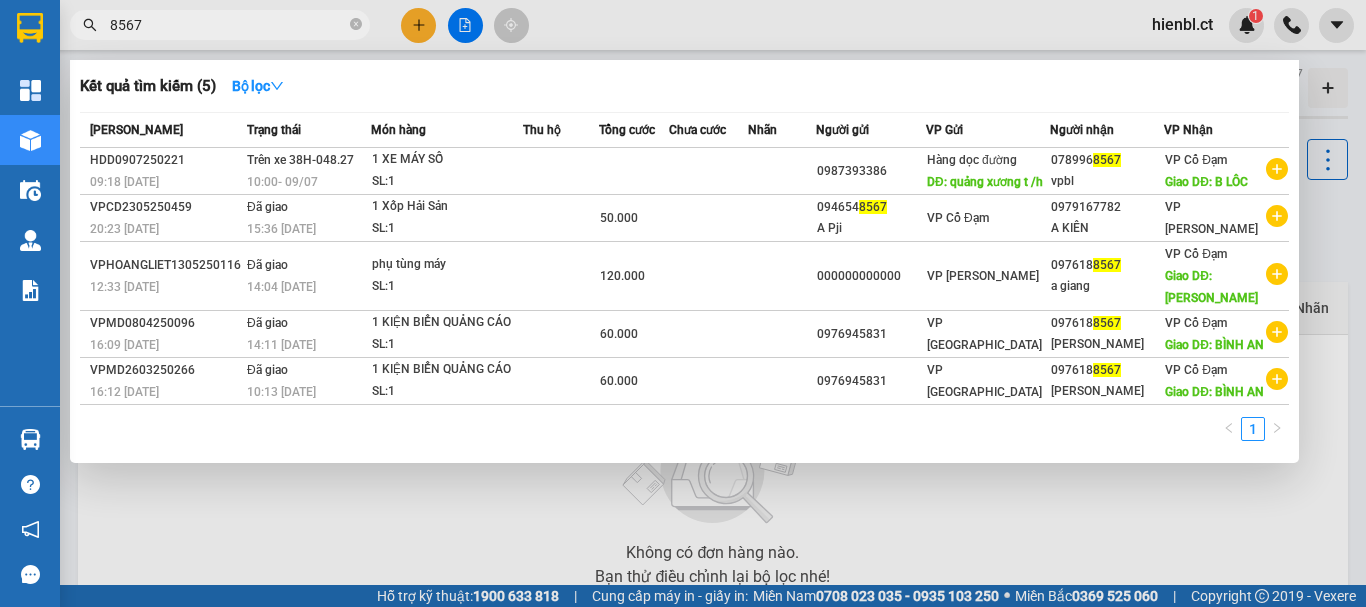 click on "8567" at bounding box center (228, 25) 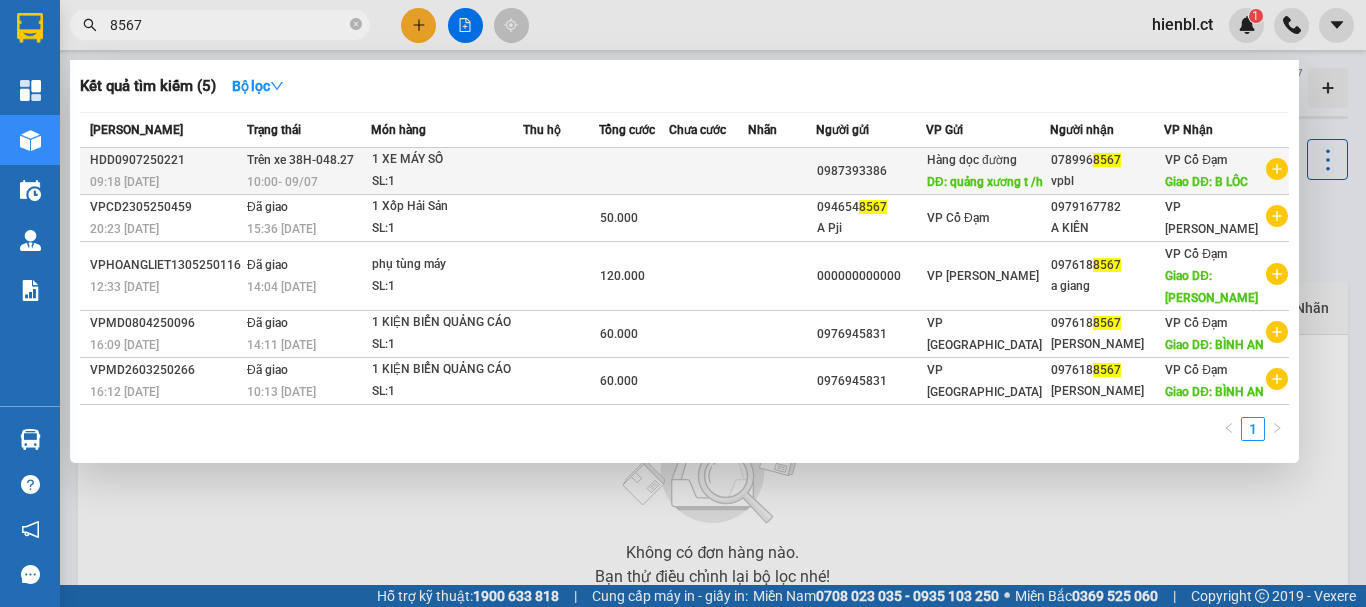 click on "Trên xe   38H-048.27" at bounding box center (300, 160) 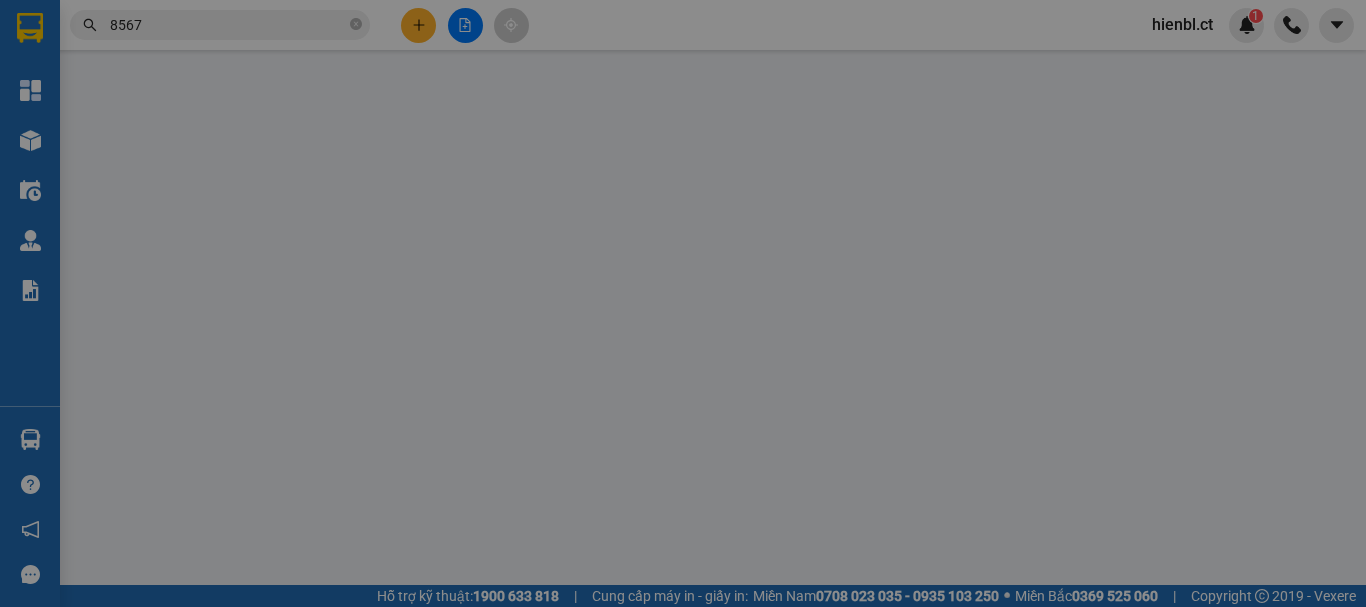 type on "0987393386" 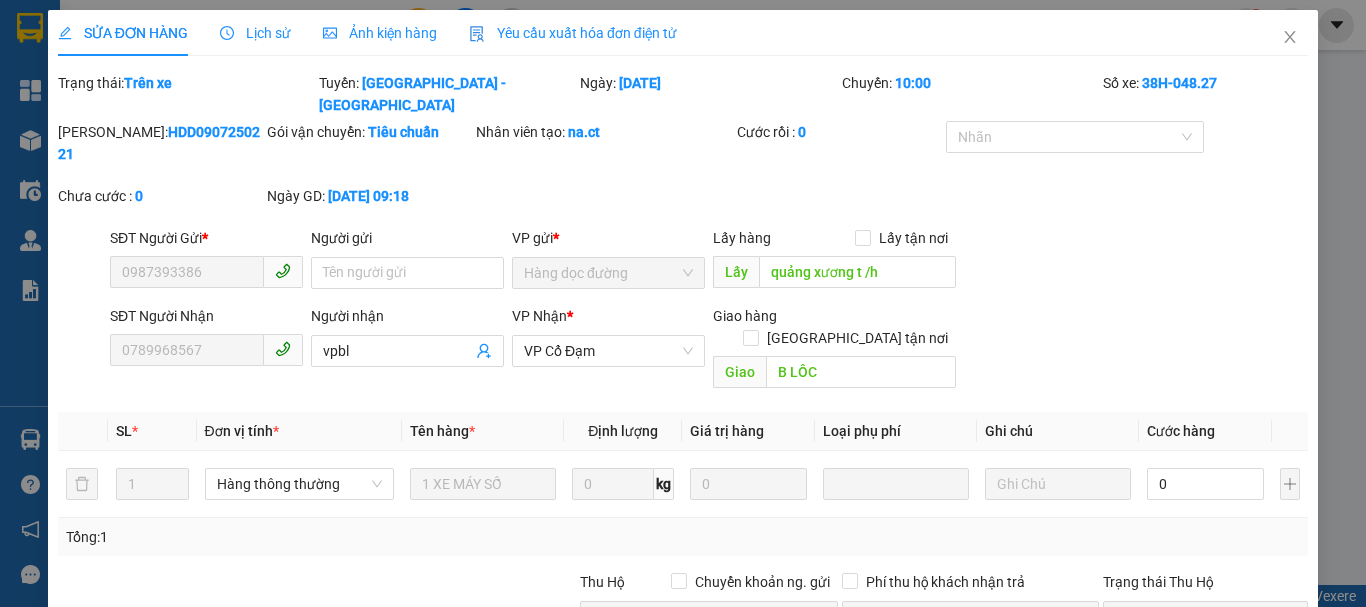 click on "Lịch sử" at bounding box center [255, 33] 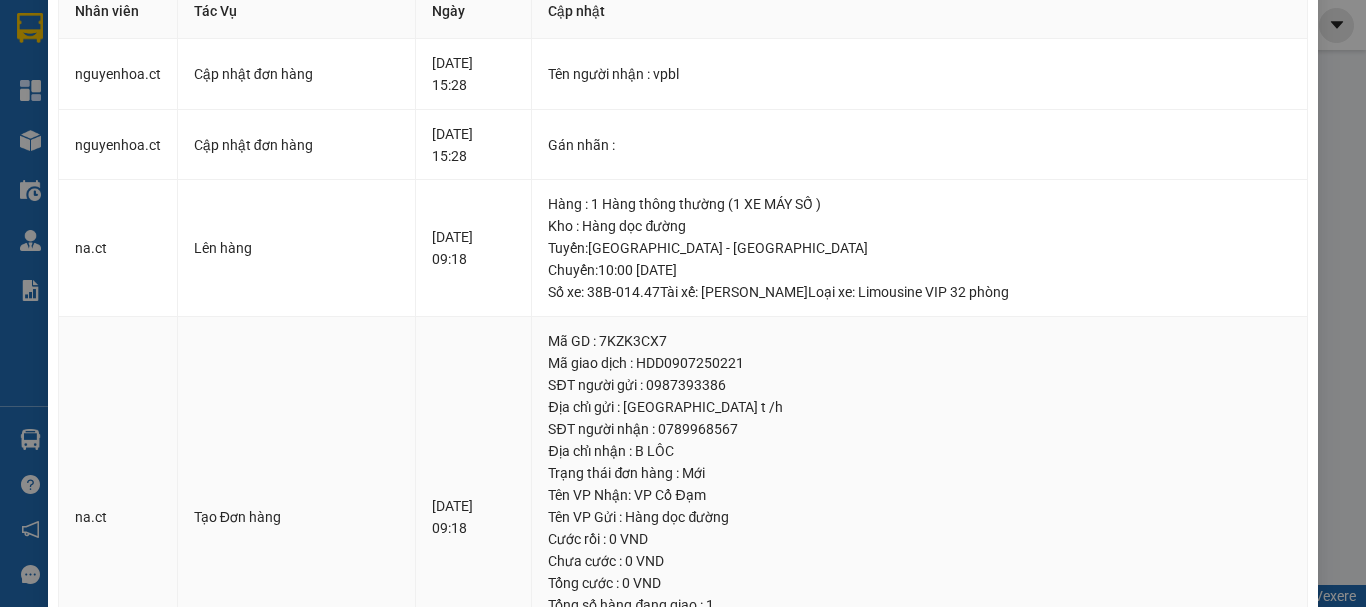 scroll, scrollTop: 0, scrollLeft: 0, axis: both 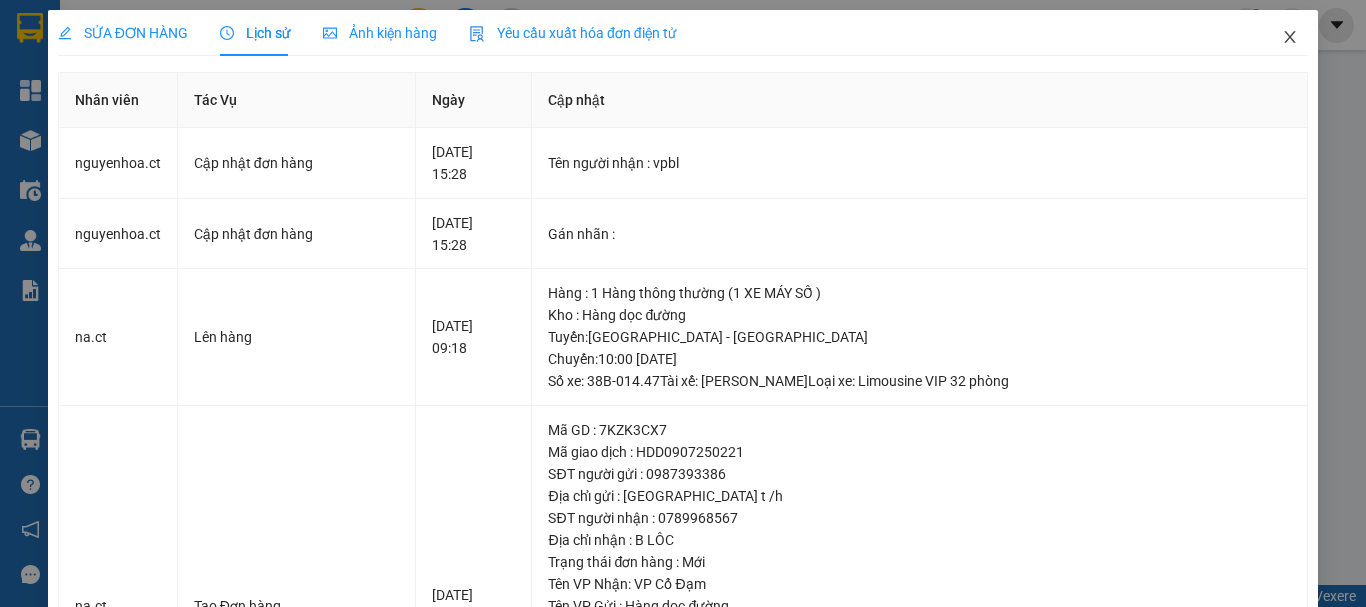 click 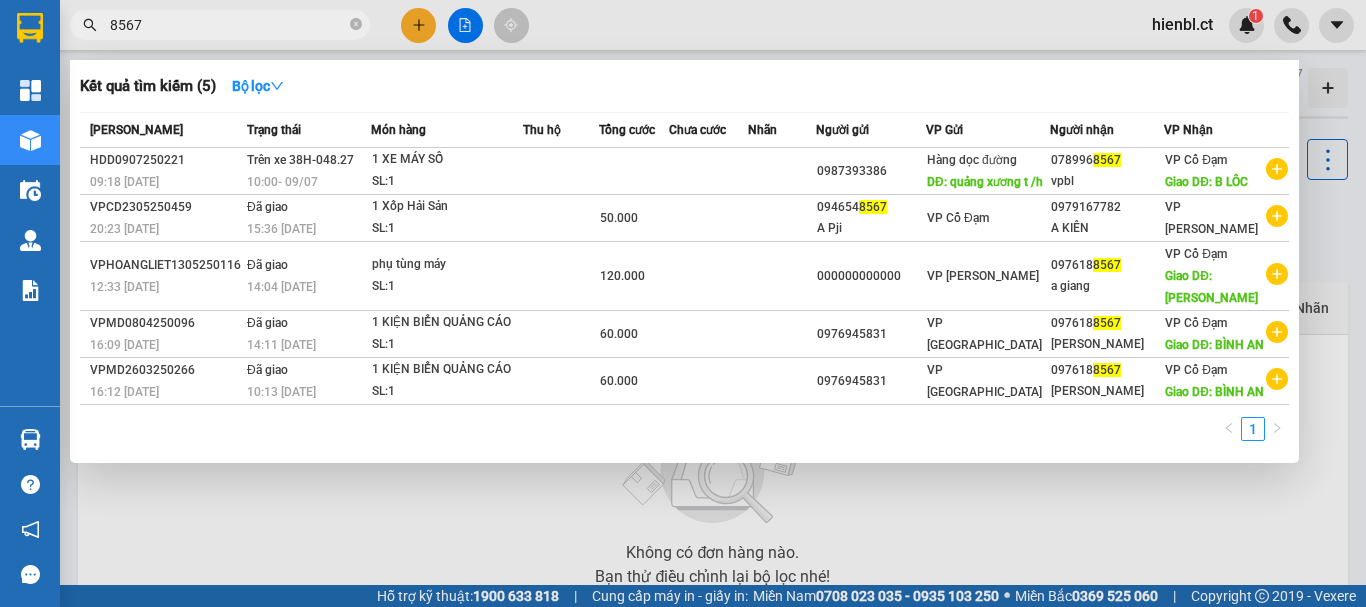 click on "8567" at bounding box center [228, 25] 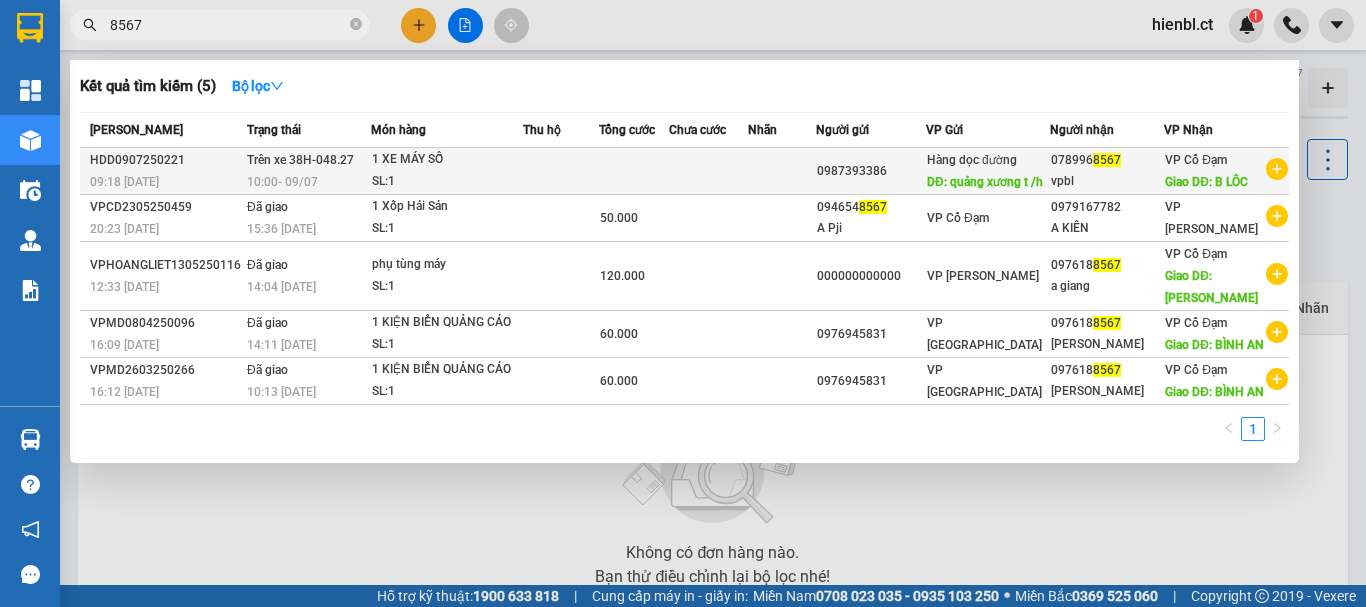 click on "Trên xe   38H-048.27 10:00  [DATE]" at bounding box center (306, 171) 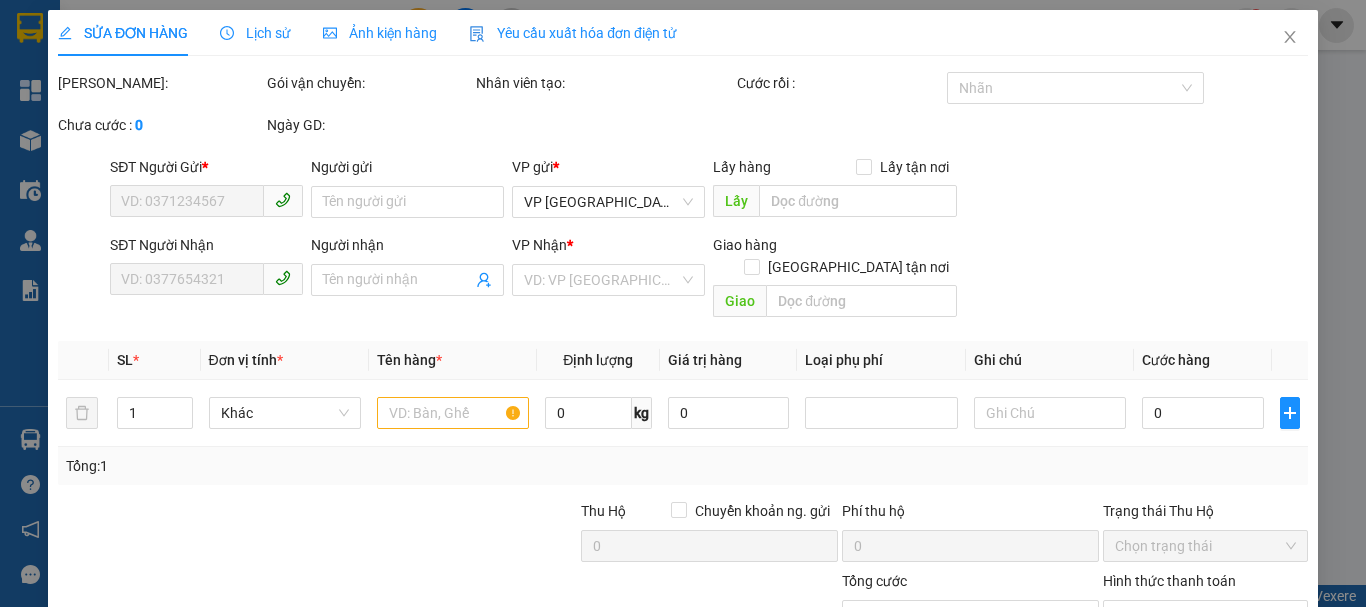 type on "0987393386" 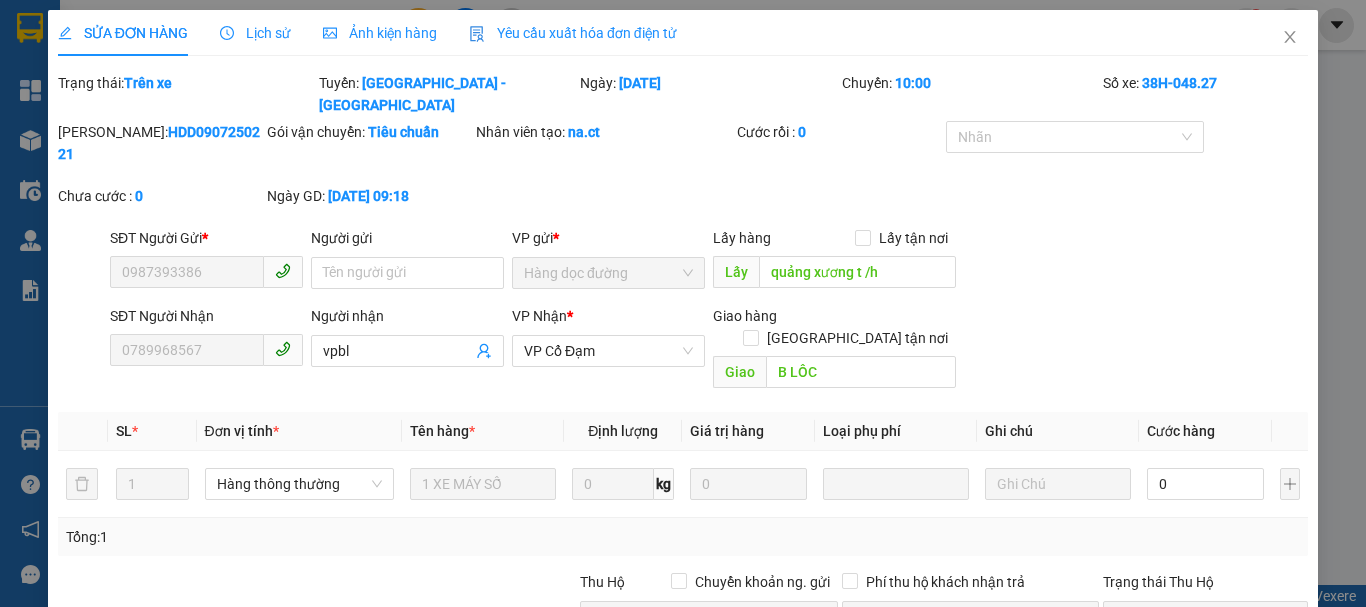 click on "SỬA ĐƠN HÀNG" at bounding box center (123, 33) 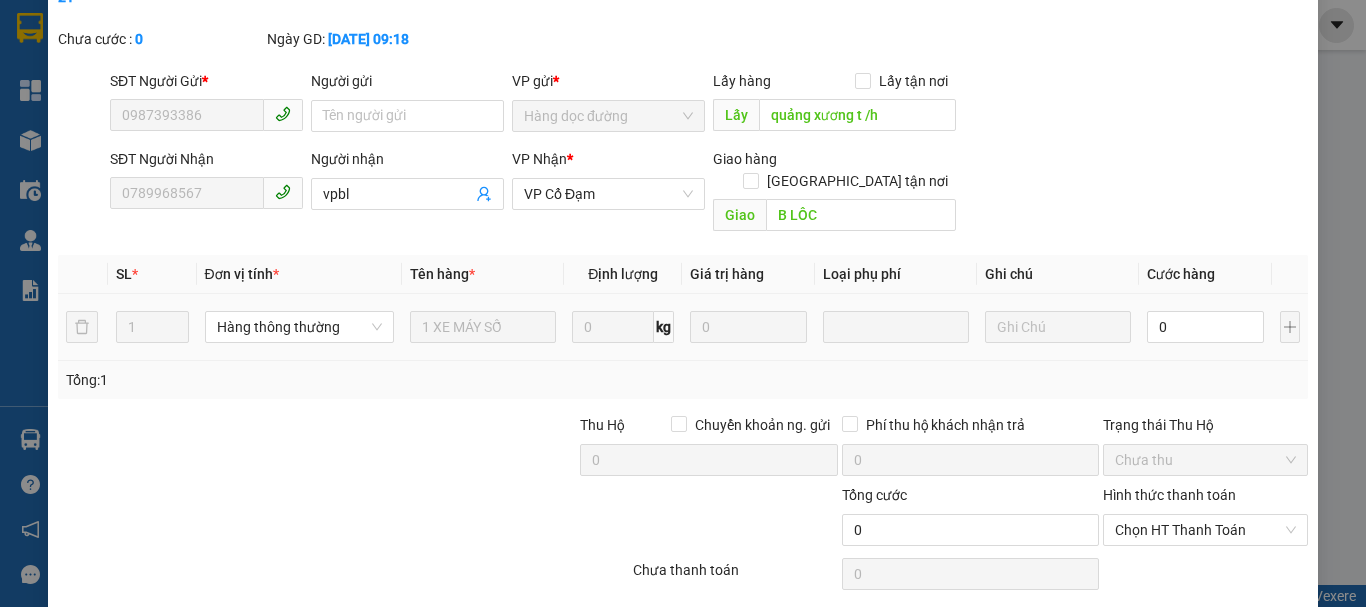 scroll, scrollTop: 164, scrollLeft: 0, axis: vertical 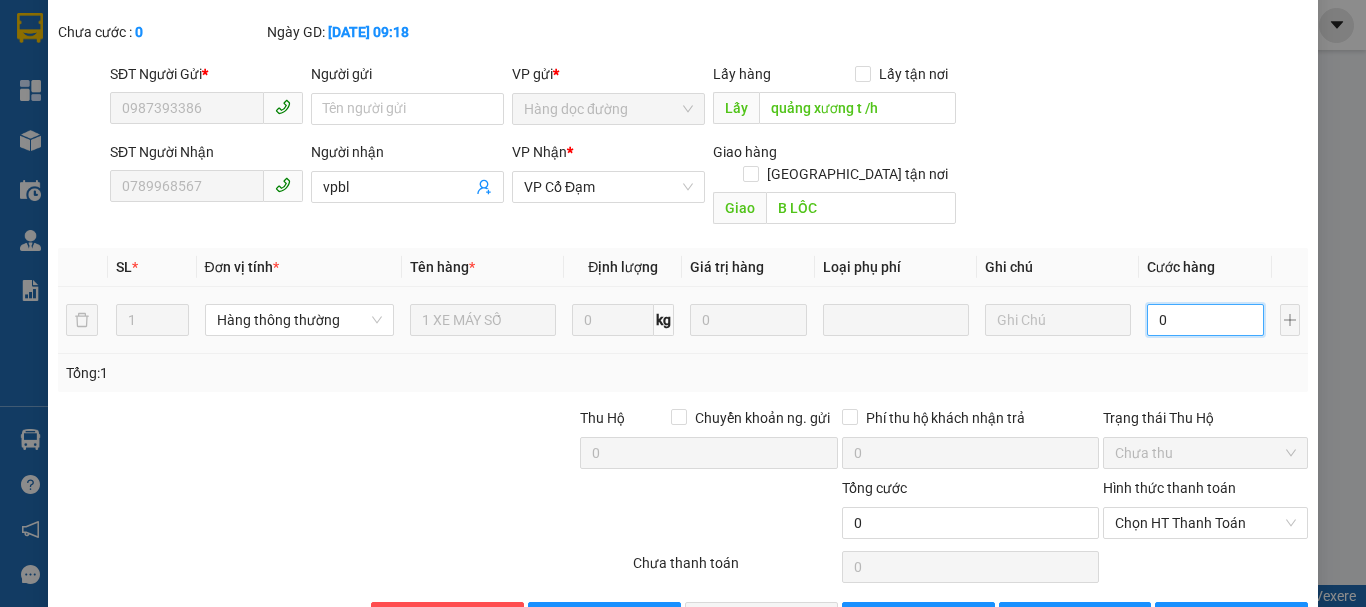 click on "0" at bounding box center [1205, 320] 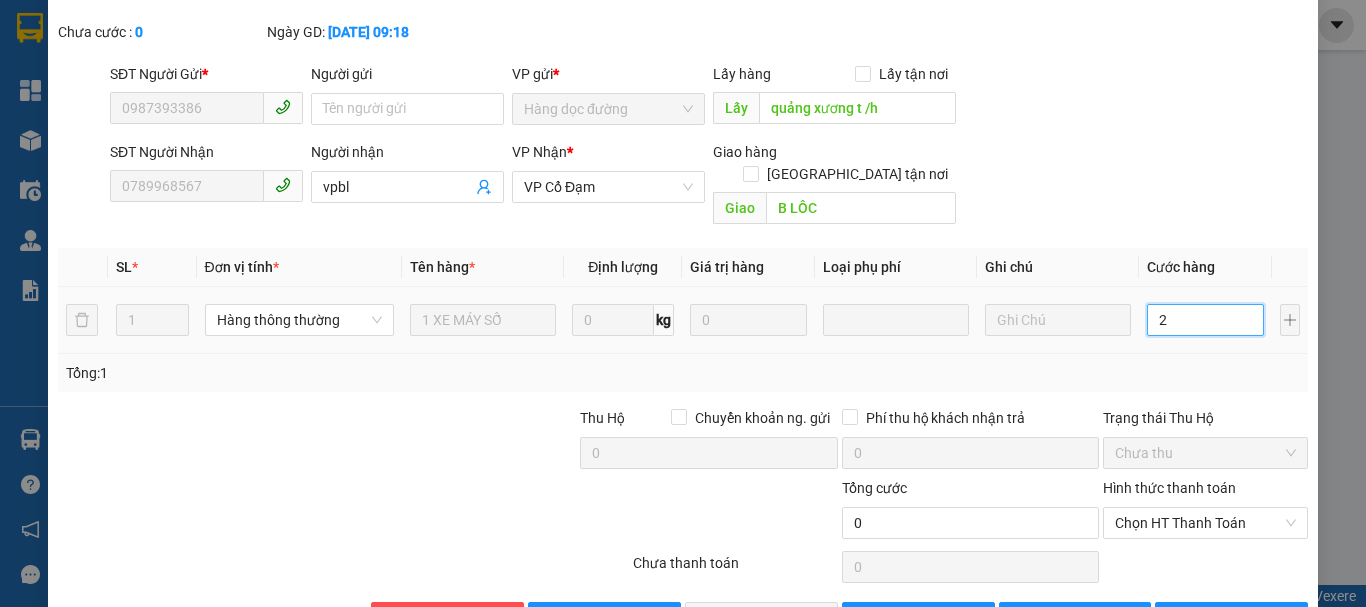 type on "2" 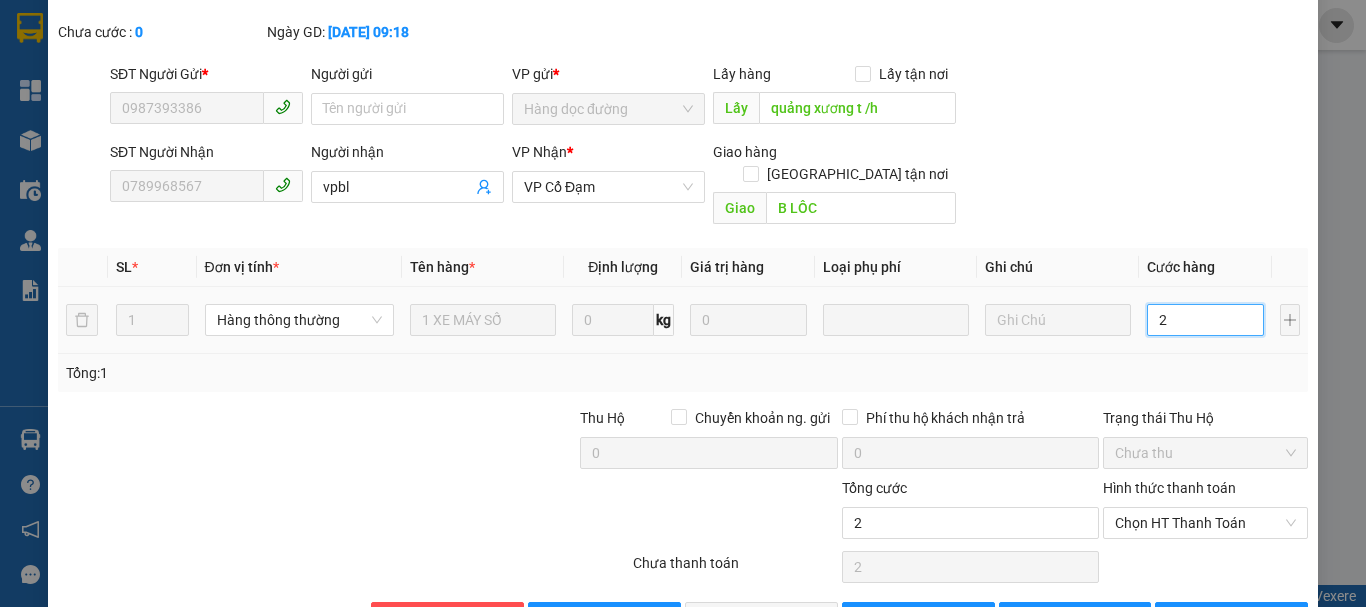 type on "24" 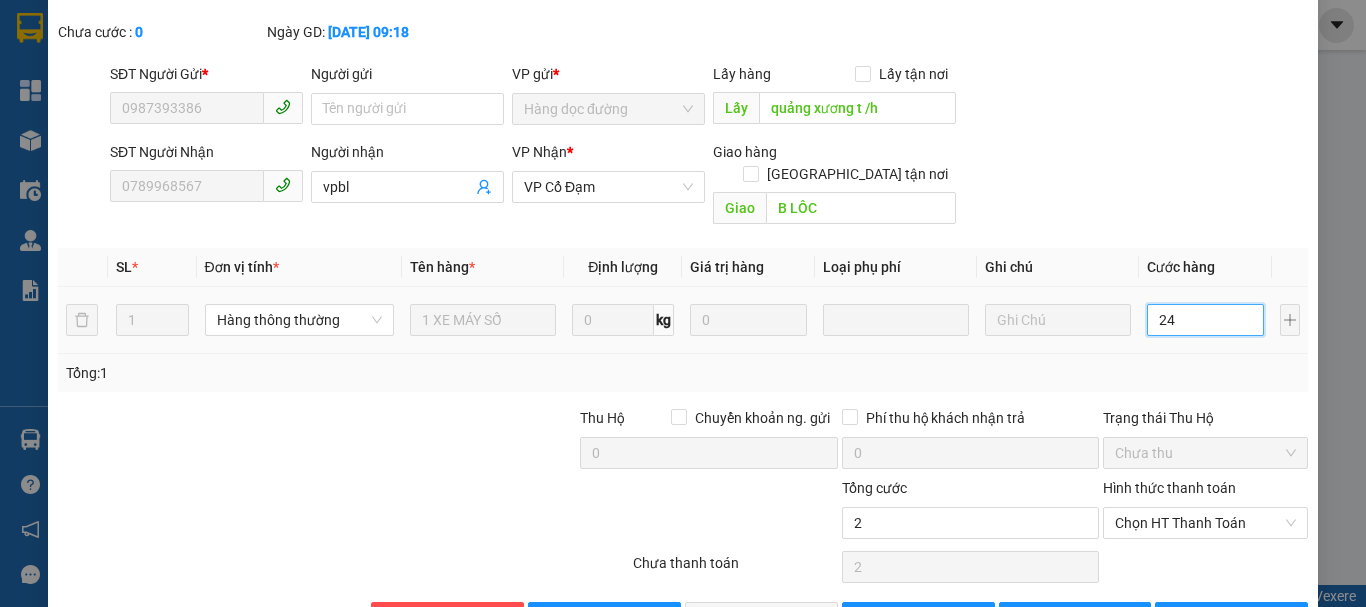 type on "24" 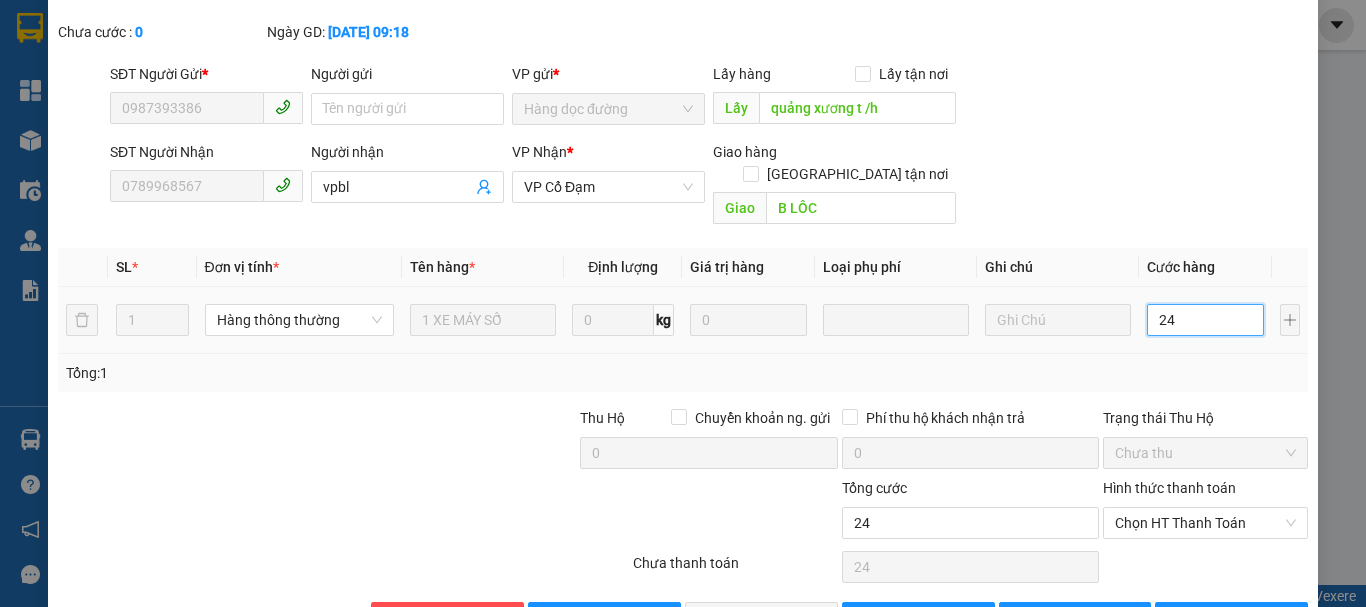 type on "240" 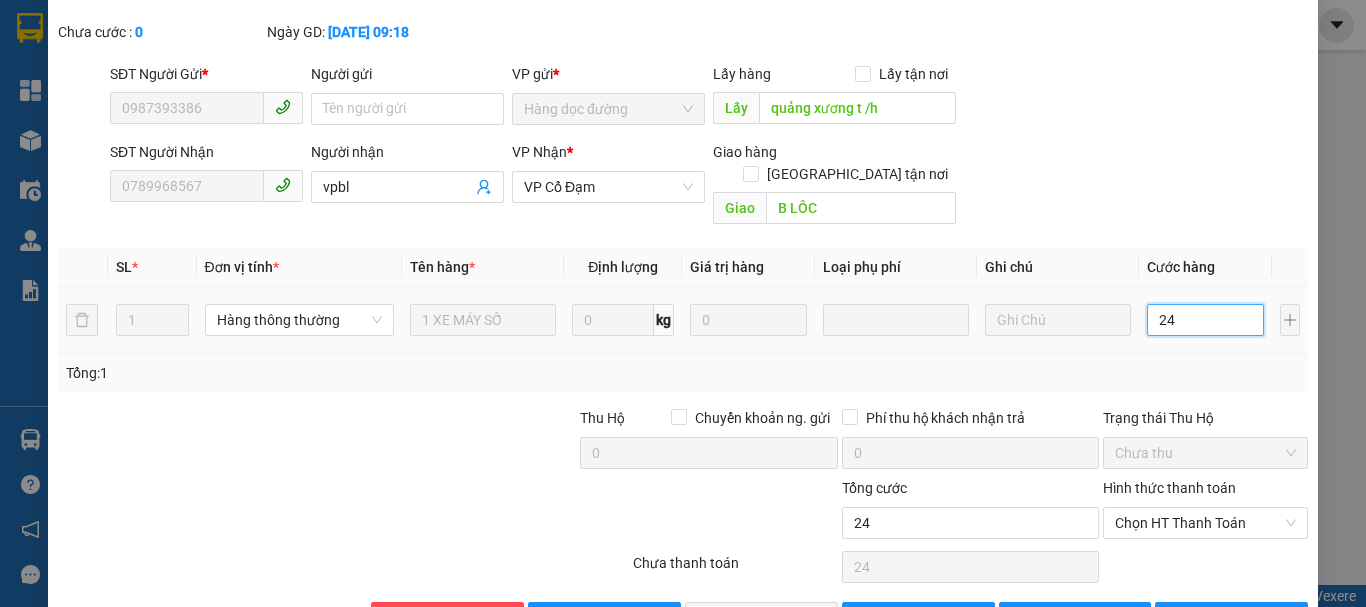 type on "240" 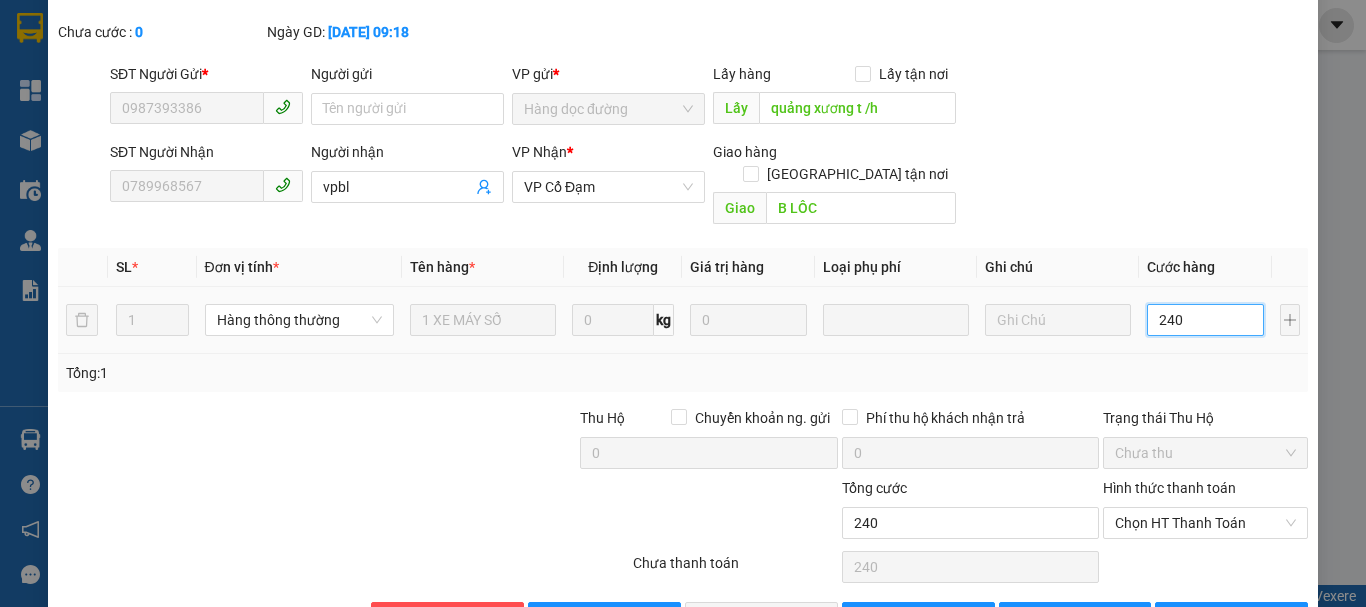 type on "2.400" 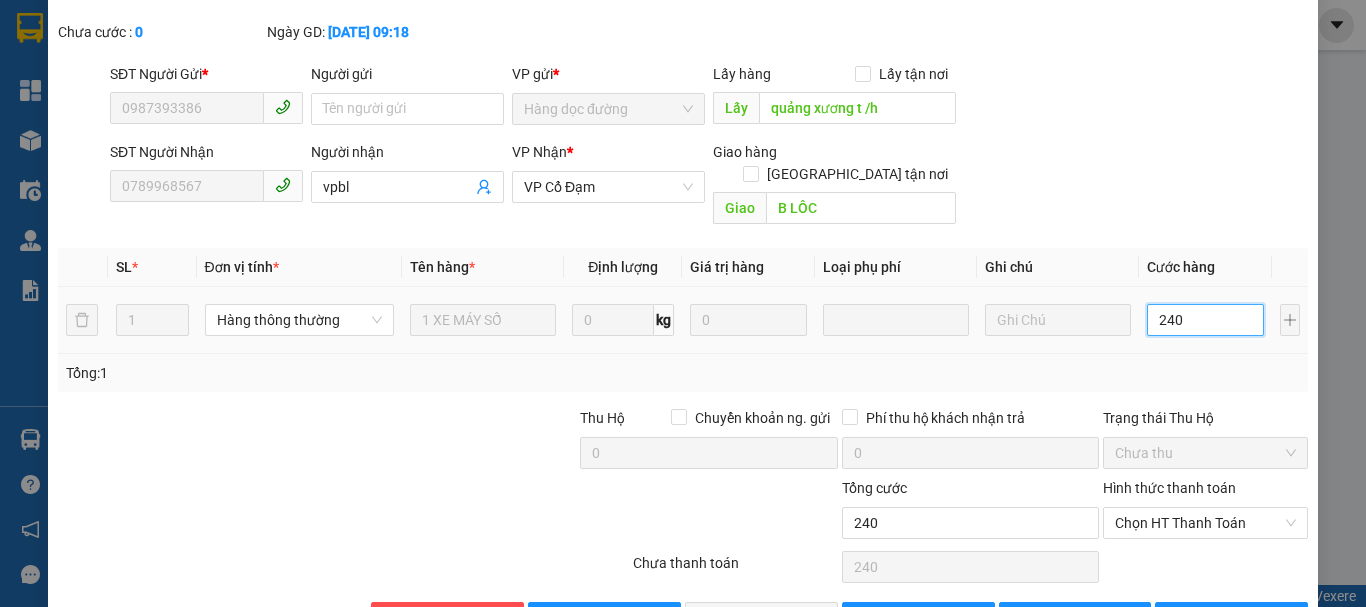 type on "2.400" 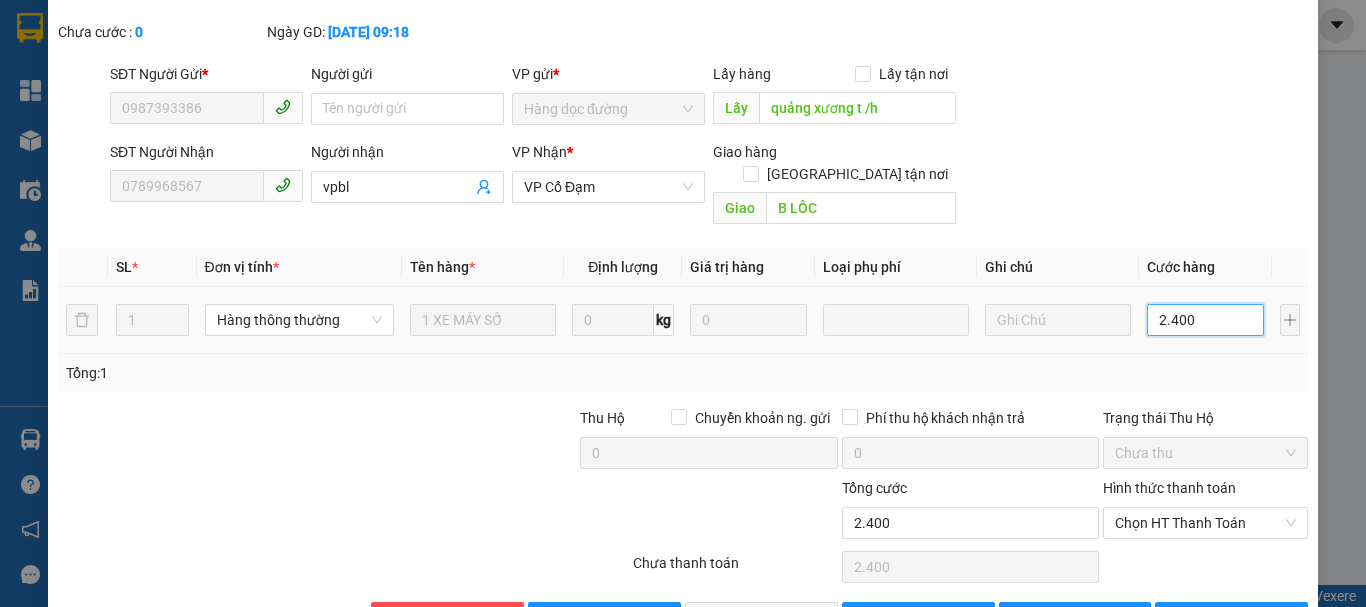 type on "24.000" 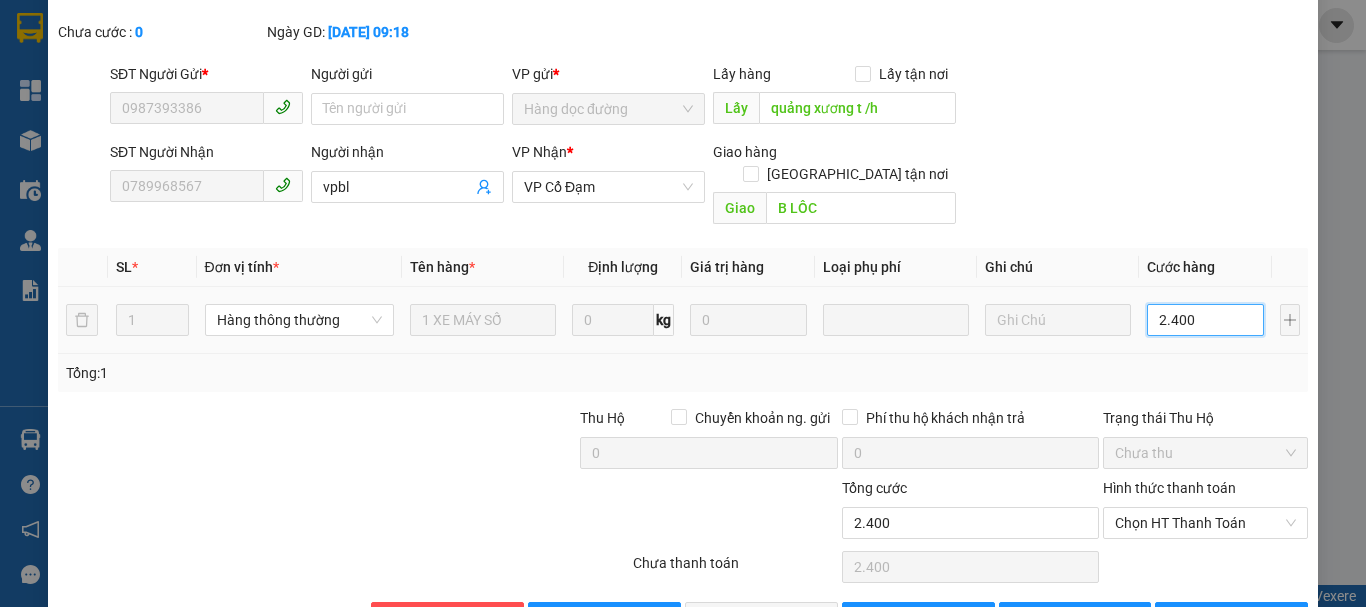 type on "24.000" 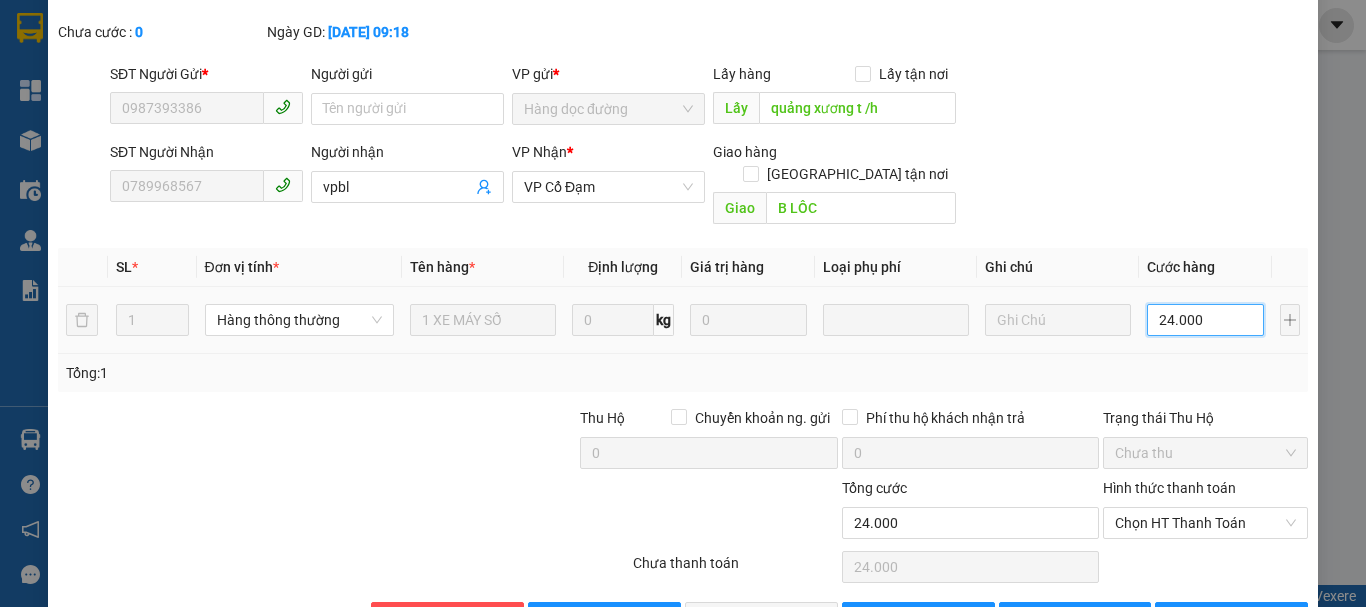 type on "240.000" 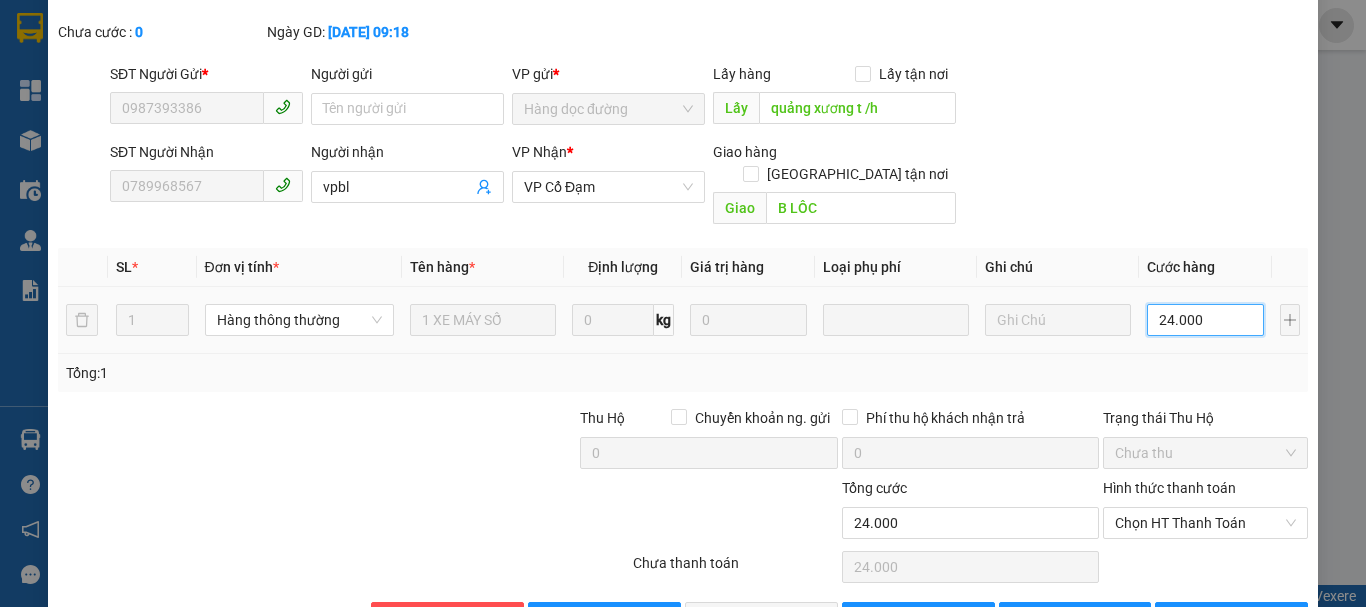 type on "240.000" 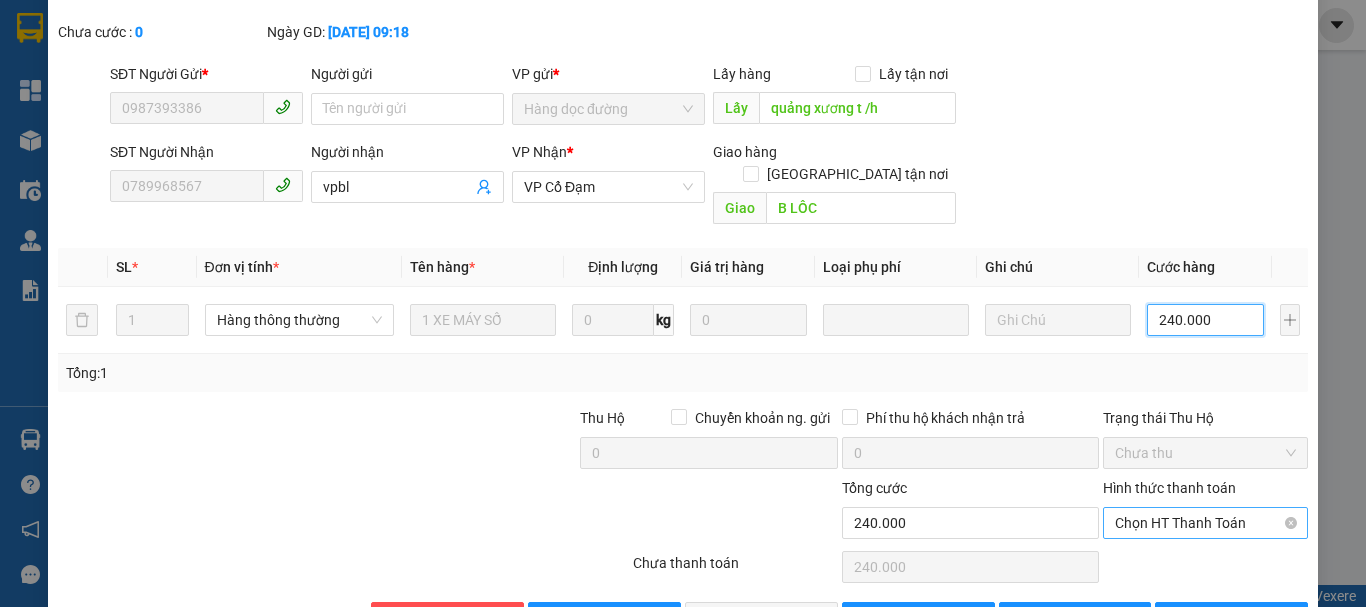 click on "Chọn HT Thanh Toán" at bounding box center [1205, 523] 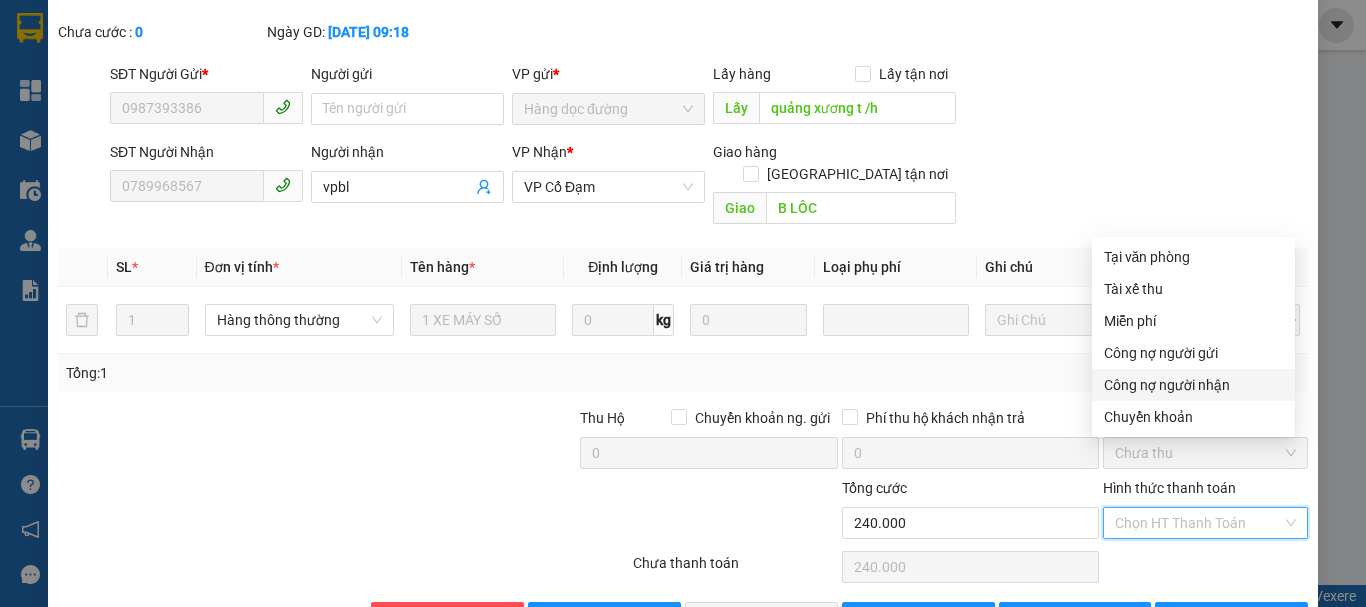 click on "Công nợ người nhận" at bounding box center [1193, 385] 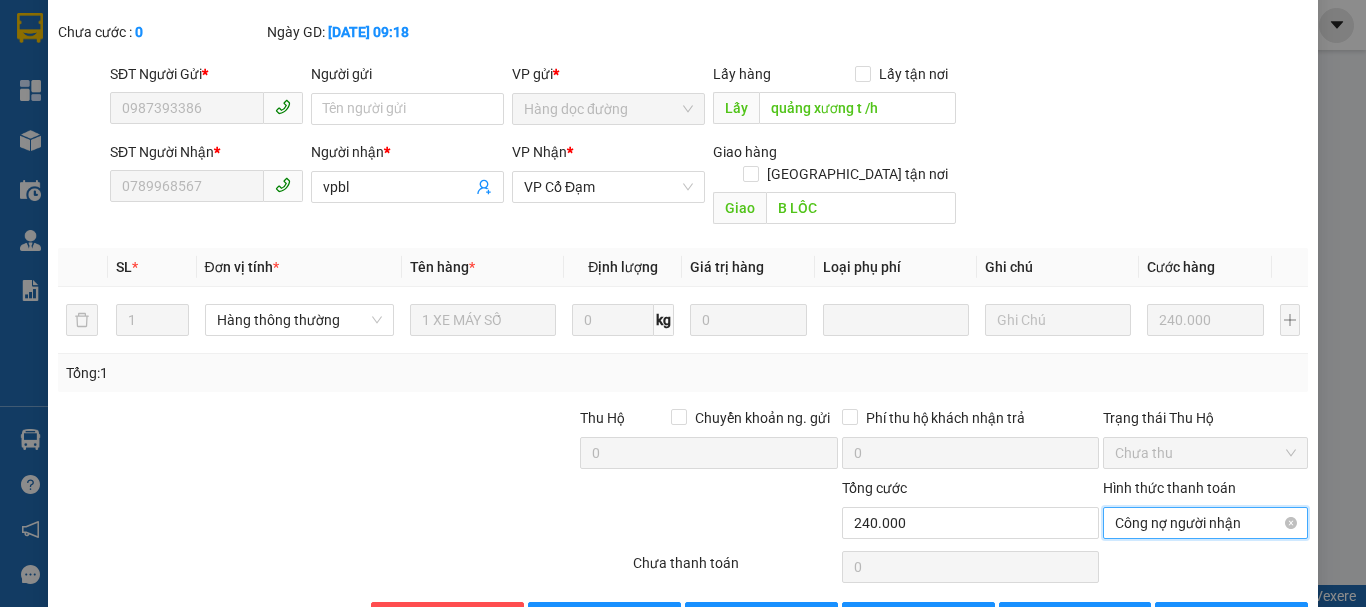 click on "Công nợ người nhận" at bounding box center (1205, 523) 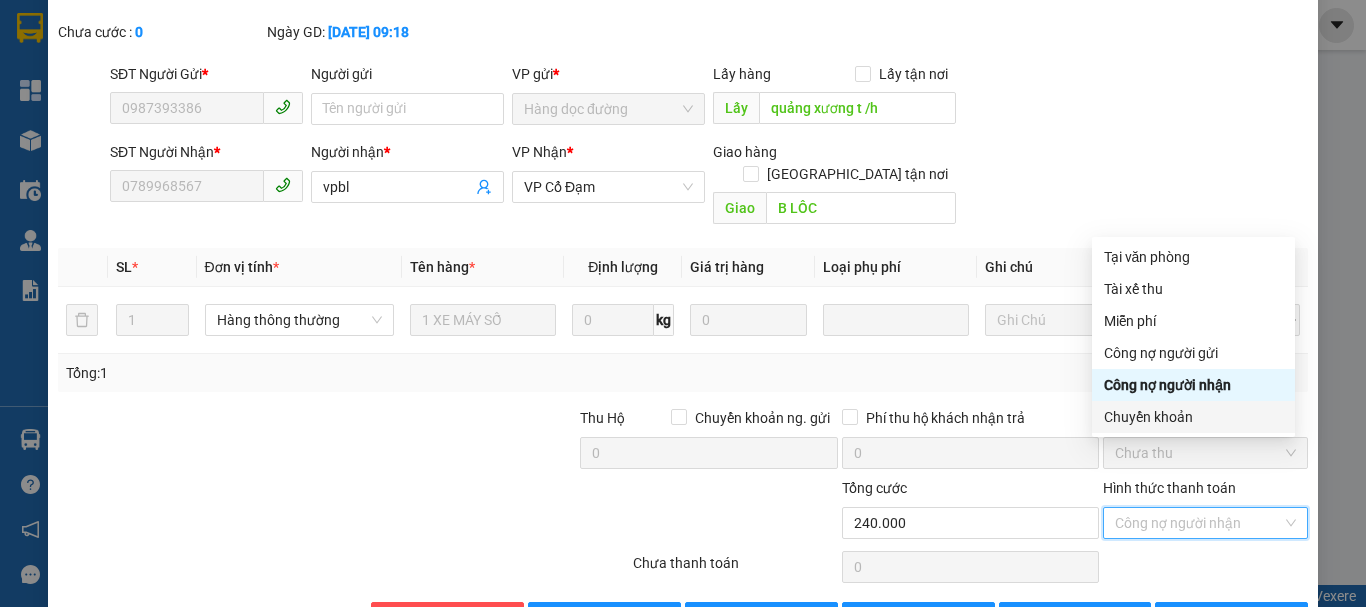 click on "Chuyển khoản" at bounding box center (1193, 417) 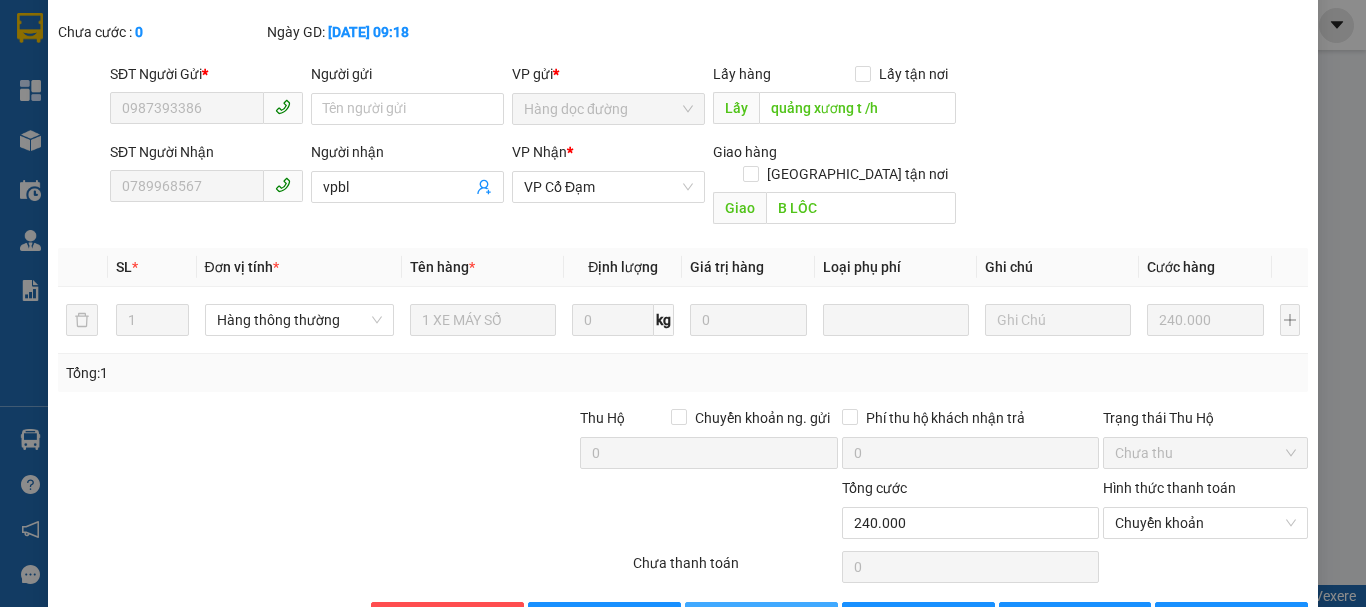 click on "[PERSON_NAME] và Giao hàng" at bounding box center (819, 618) 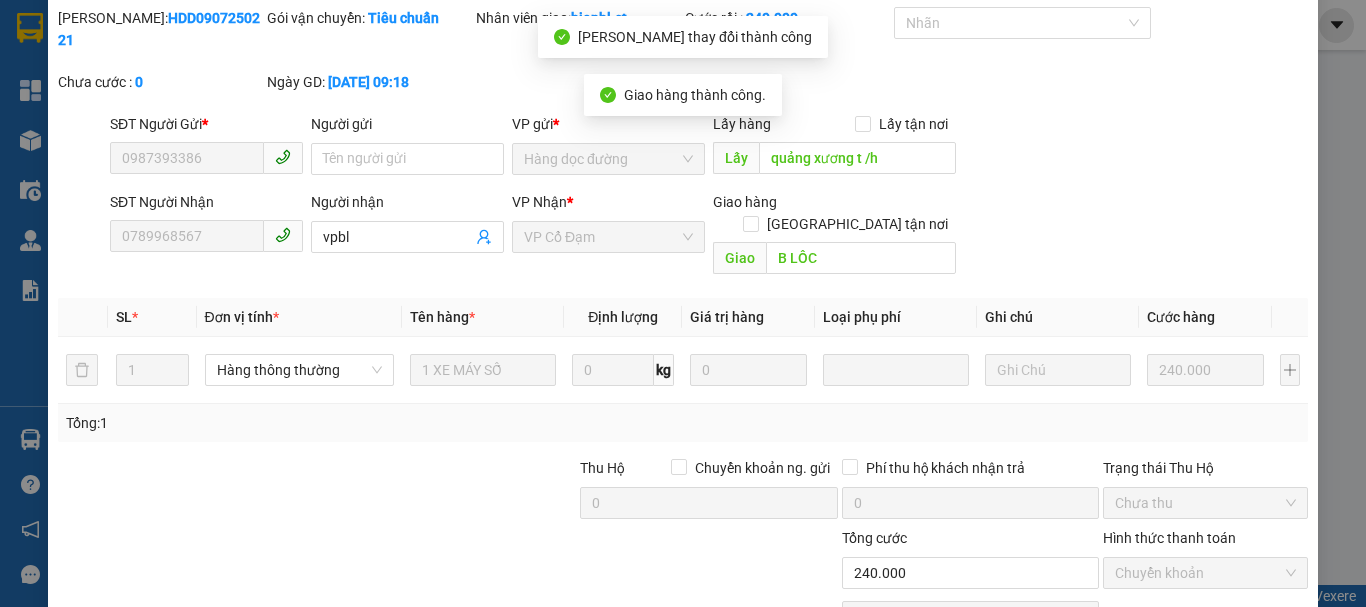 scroll, scrollTop: 0, scrollLeft: 0, axis: both 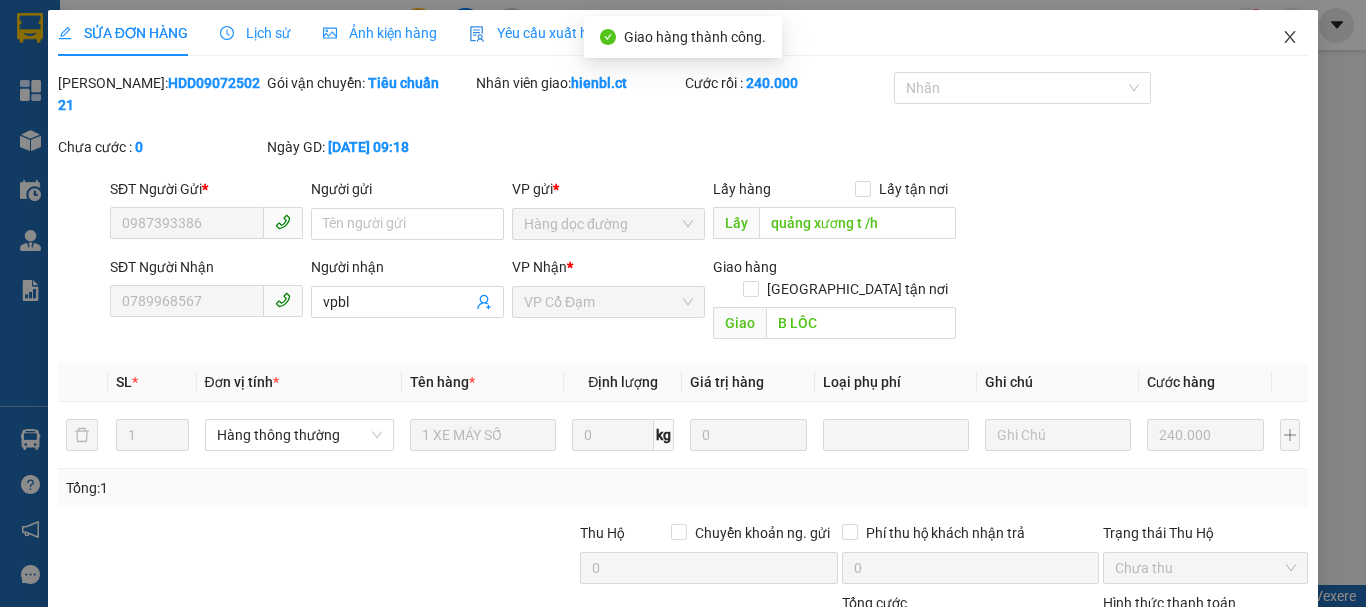 click 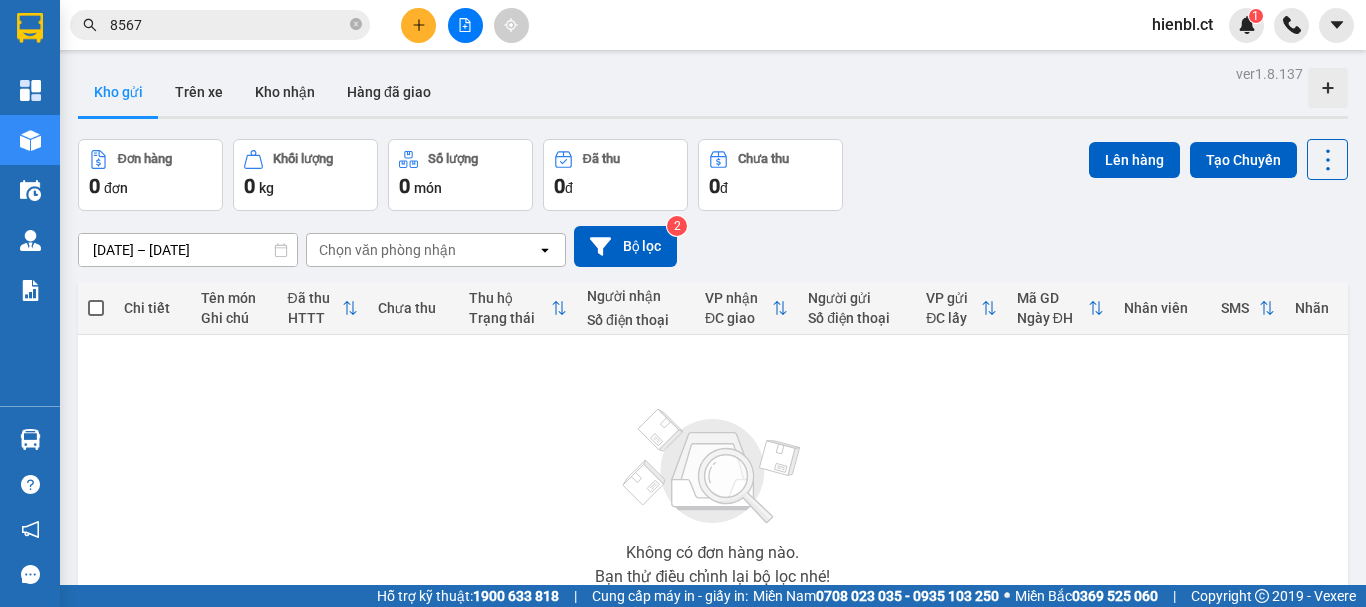 click on "8567" at bounding box center [228, 25] 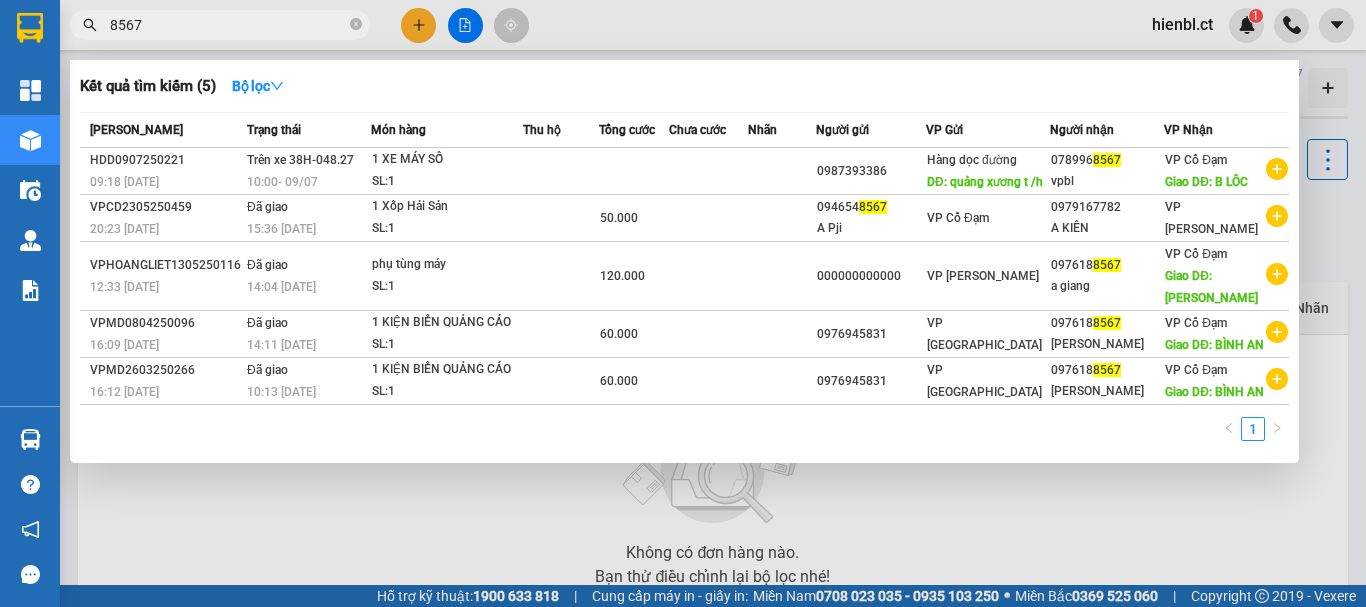 click on "8567" at bounding box center [228, 25] 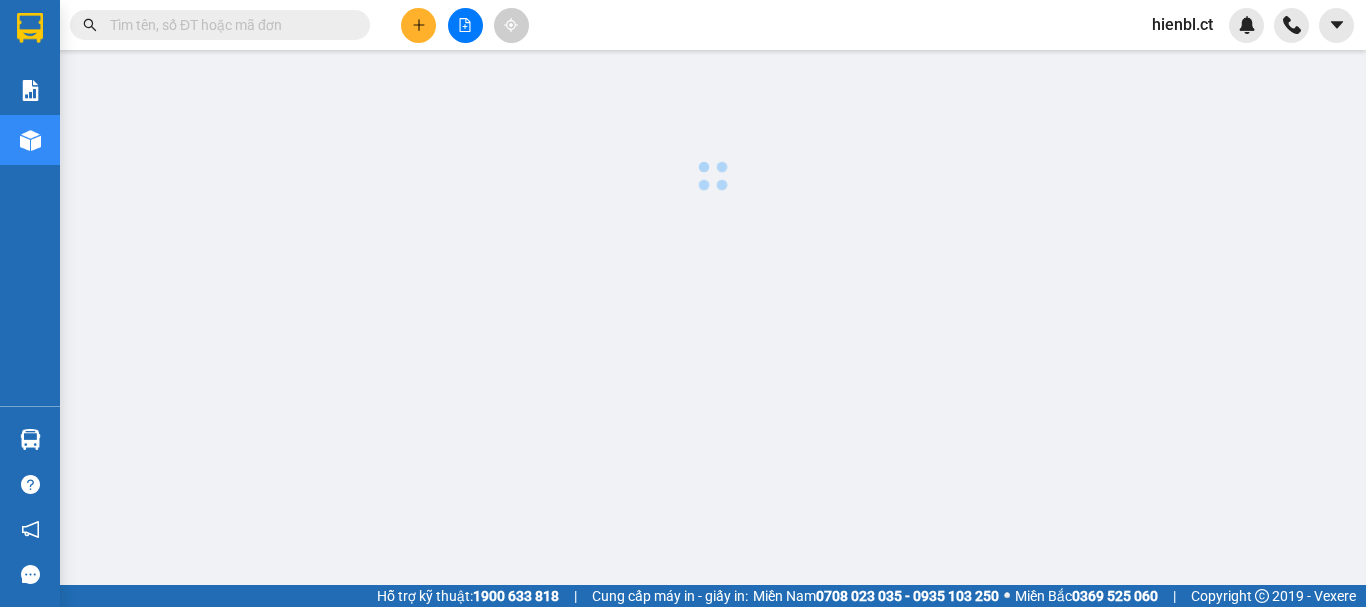 scroll, scrollTop: 0, scrollLeft: 0, axis: both 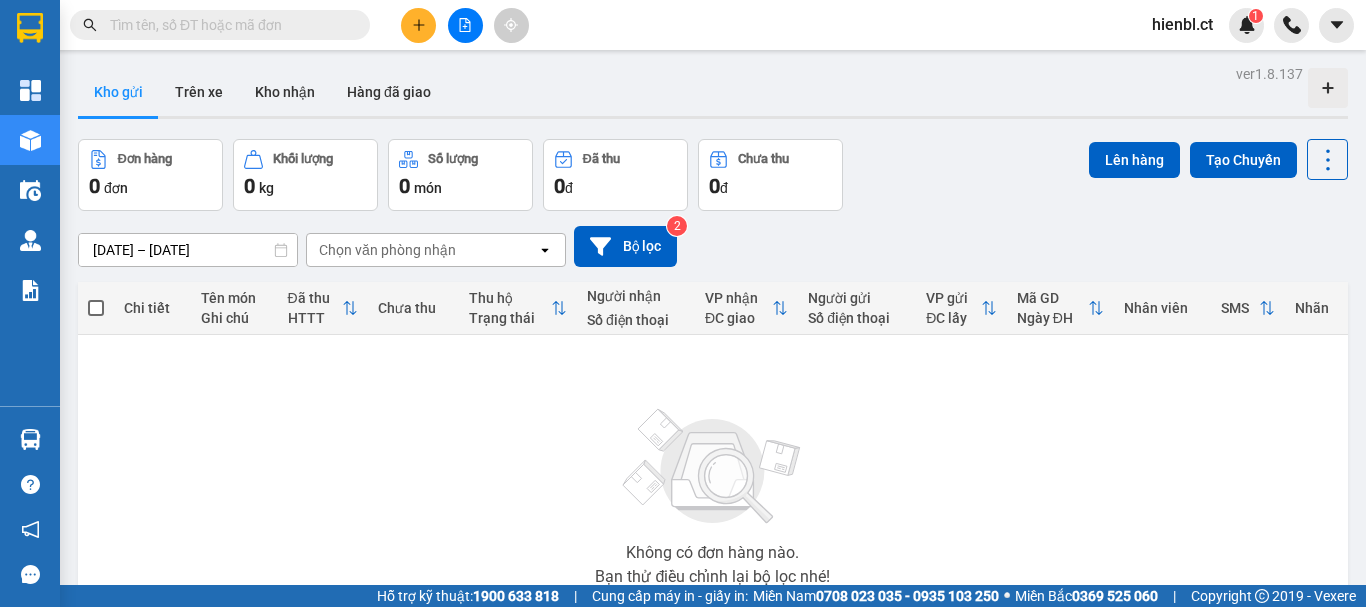 click at bounding box center (228, 25) 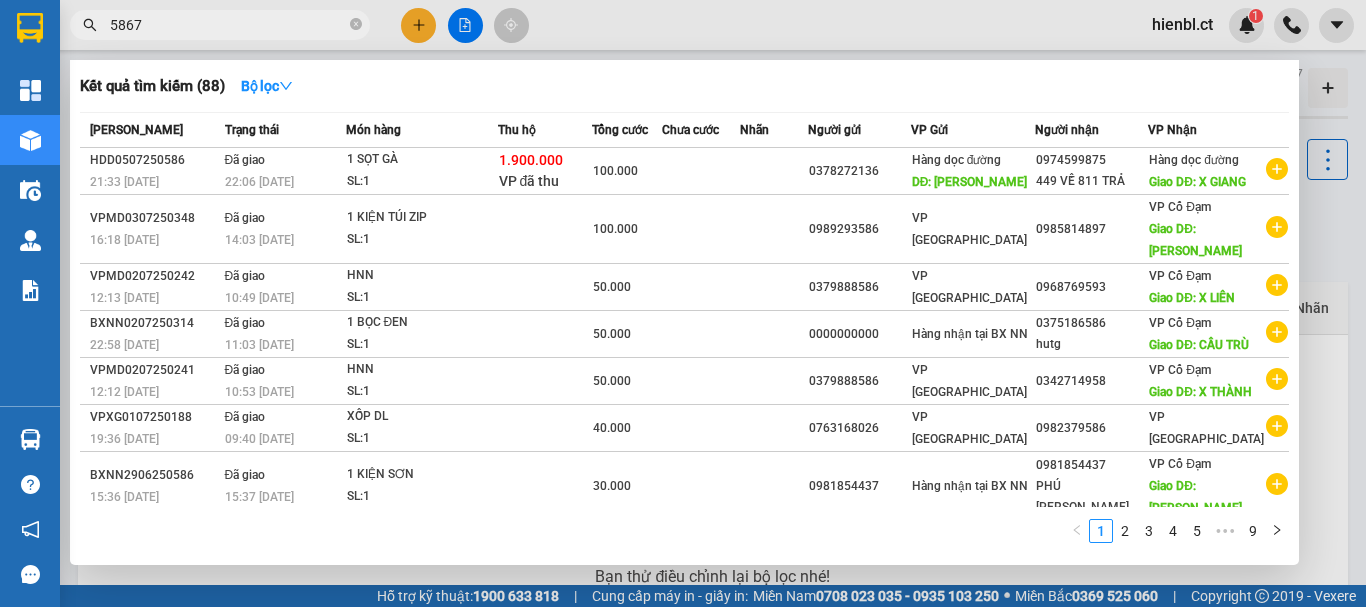 click on "5867" at bounding box center [228, 25] 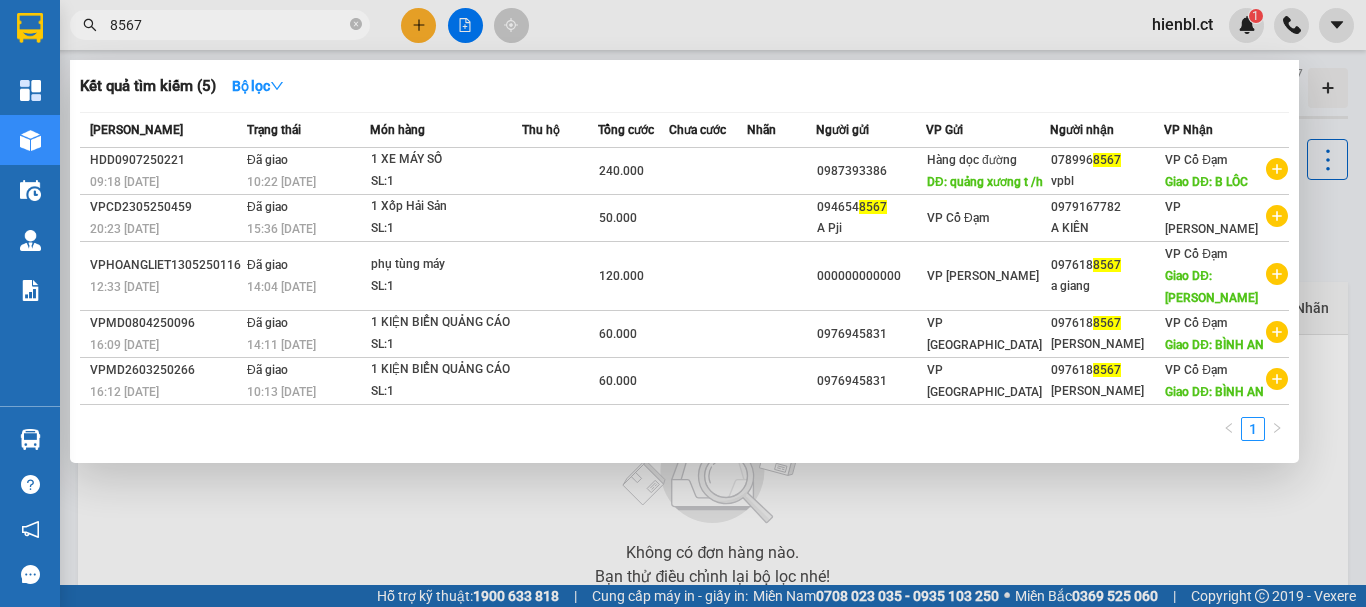 click at bounding box center [683, 303] 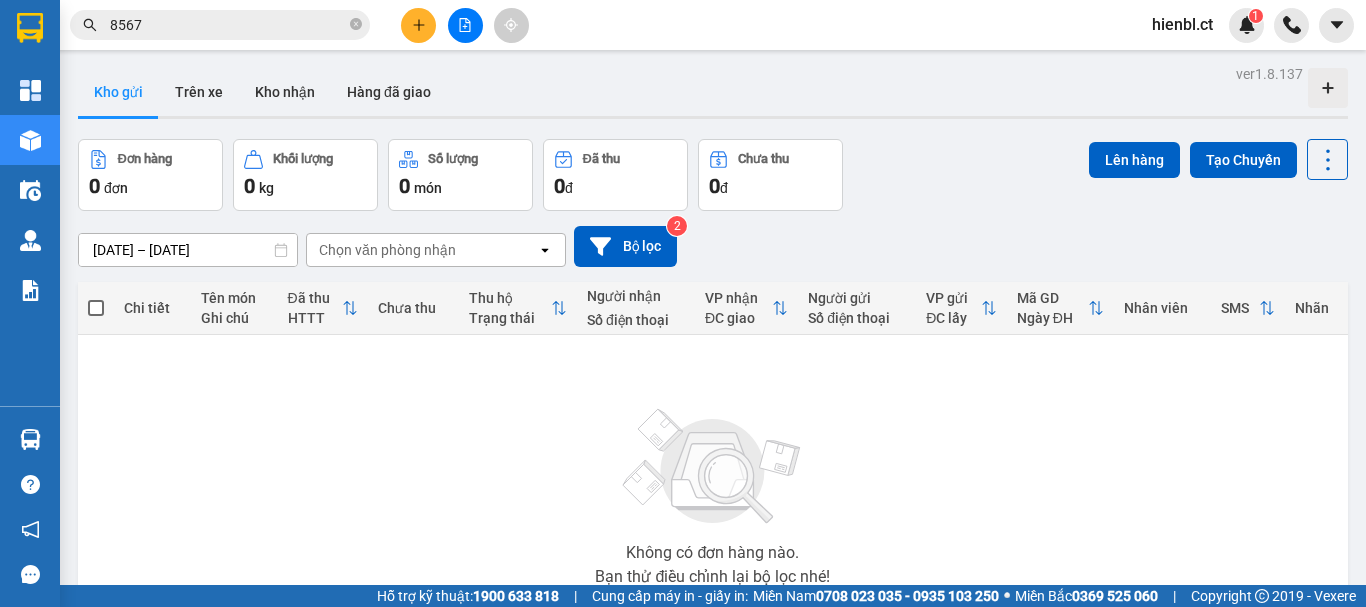 click on "8567" at bounding box center [228, 25] 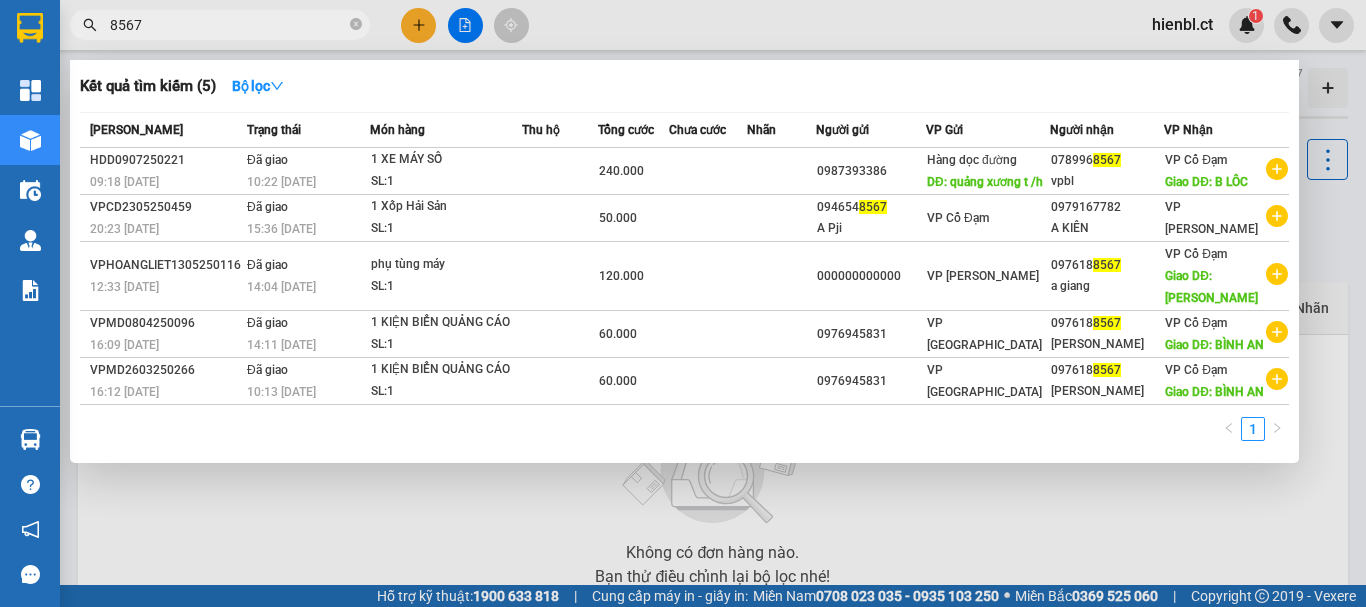 click on "8567" at bounding box center (228, 25) 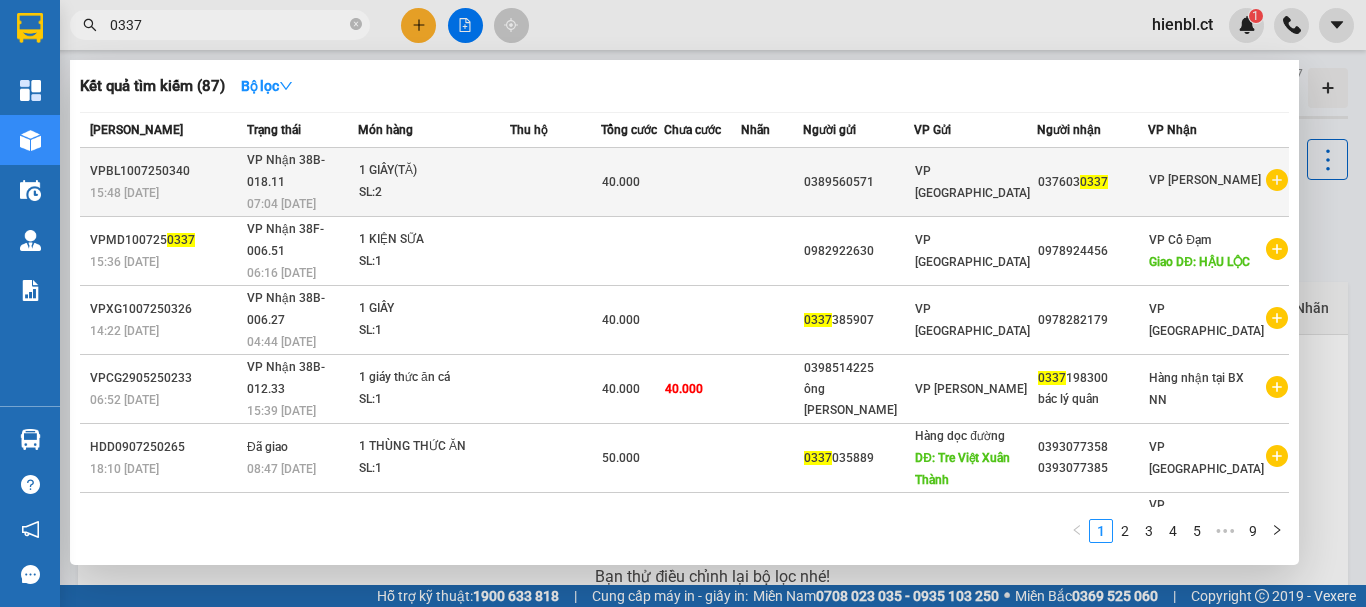 type on "0337" 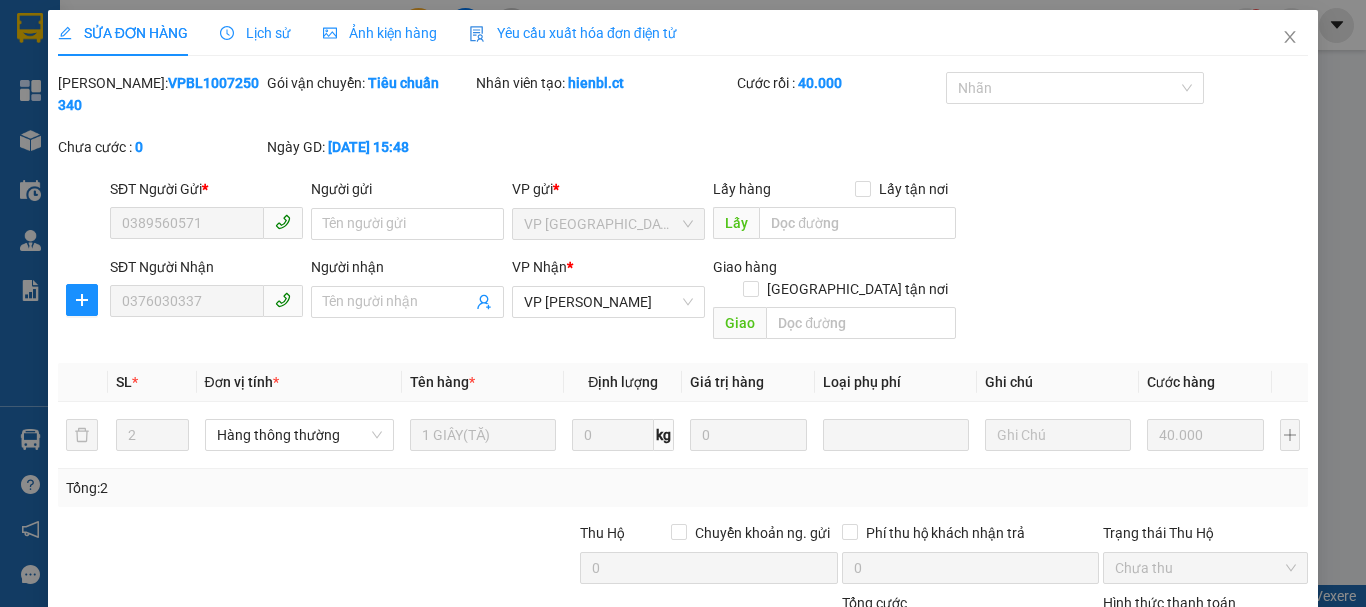 type on "0389560571" 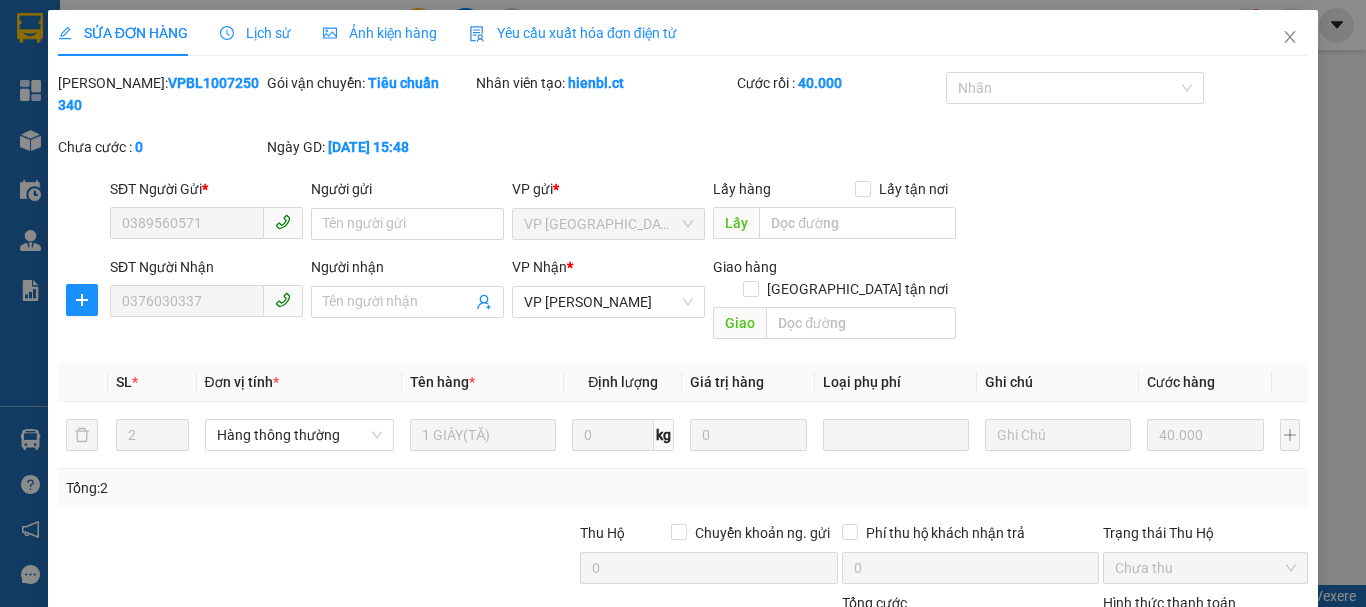 type on "0376030337" 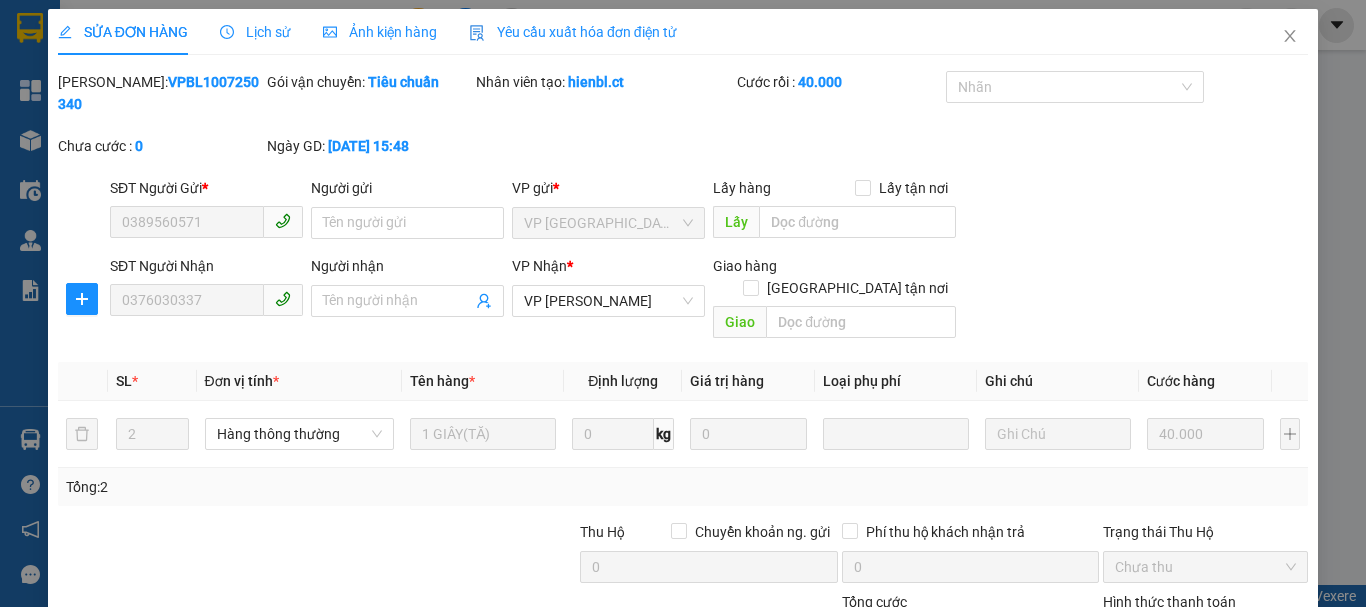 scroll, scrollTop: 0, scrollLeft: 0, axis: both 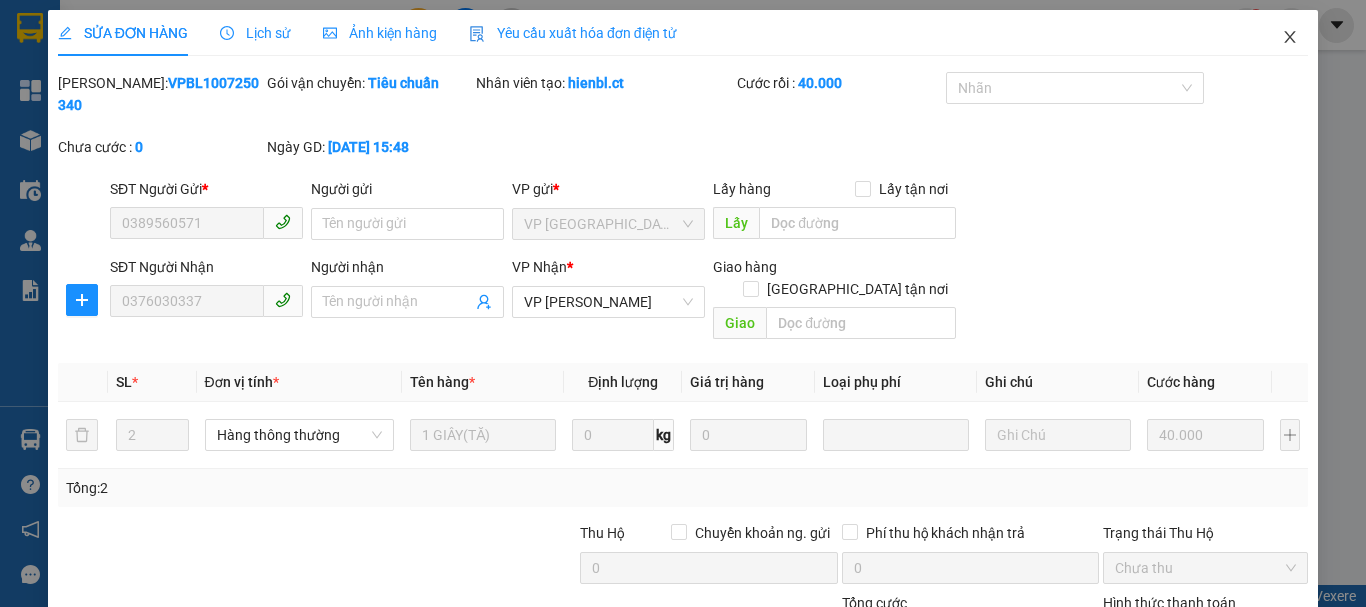 click 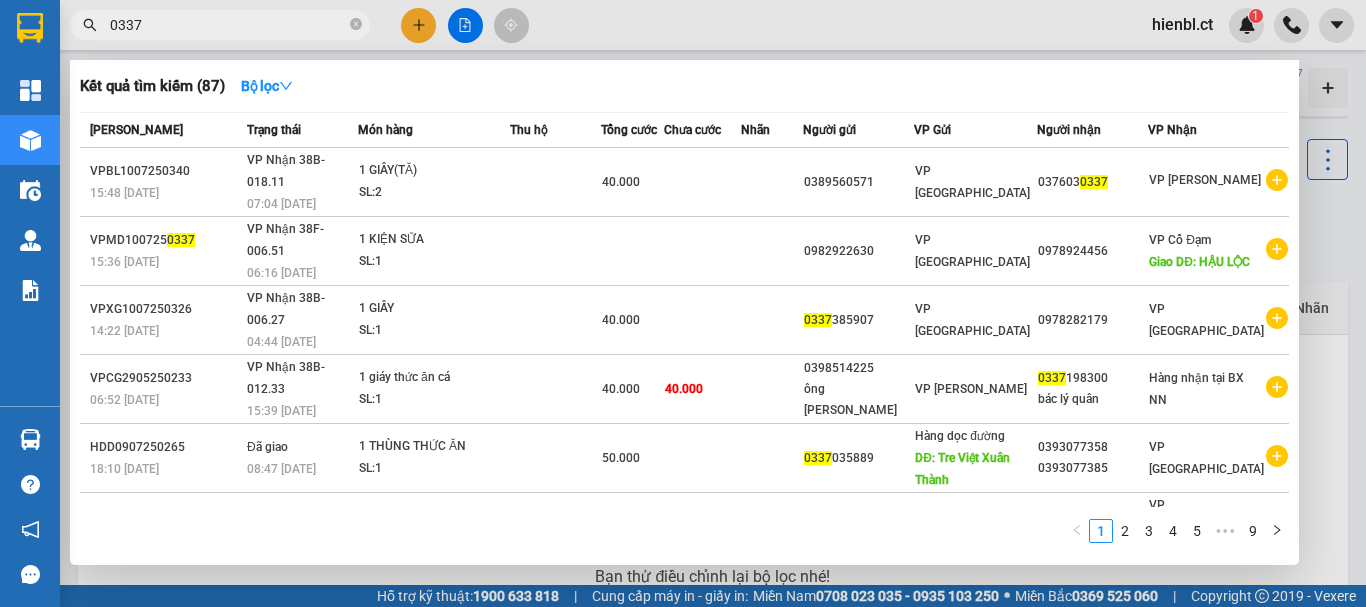 click on "0337" at bounding box center (228, 25) 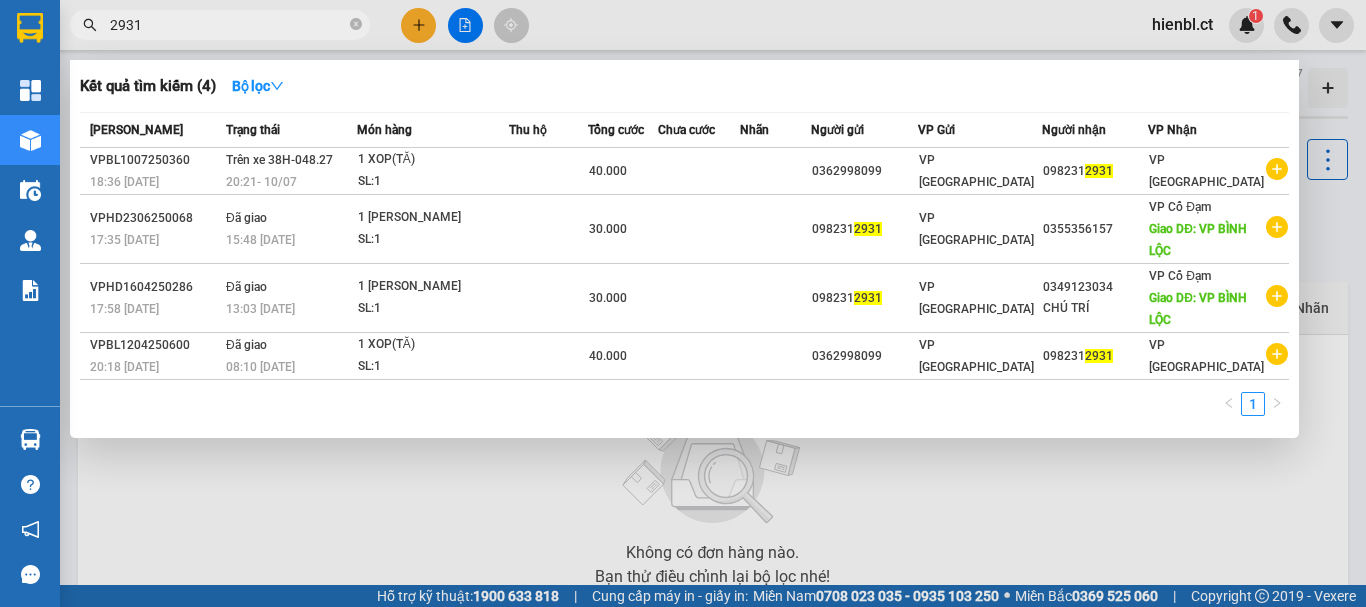 type on "2931" 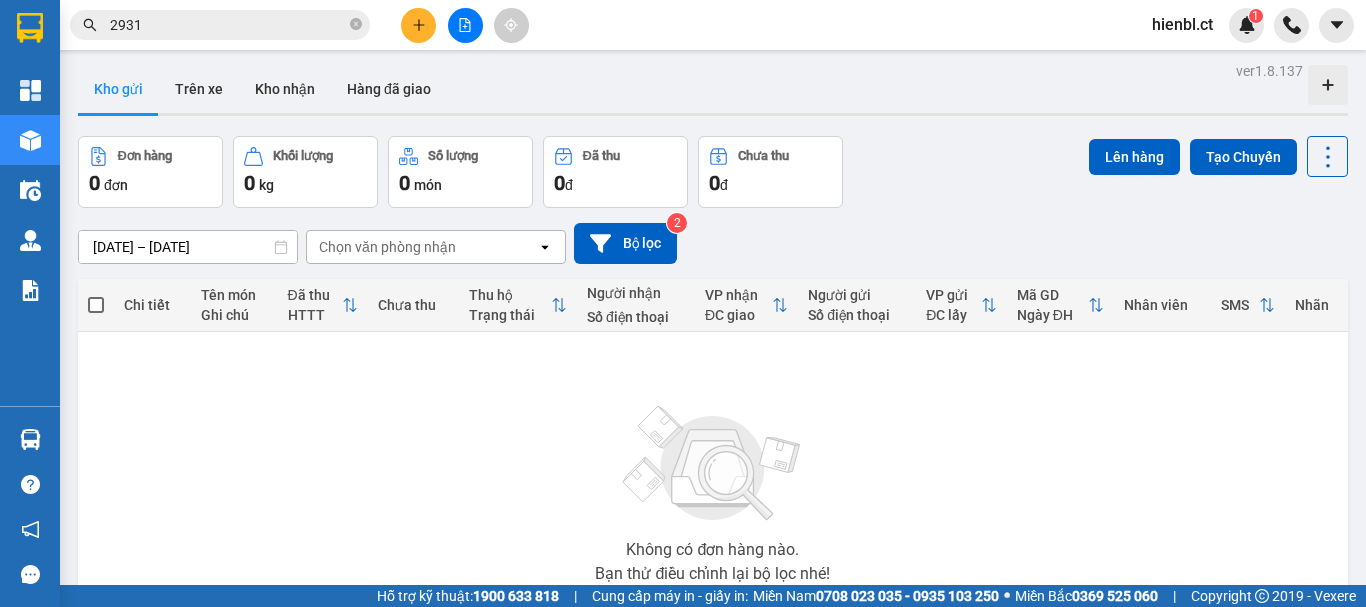 scroll, scrollTop: 0, scrollLeft: 0, axis: both 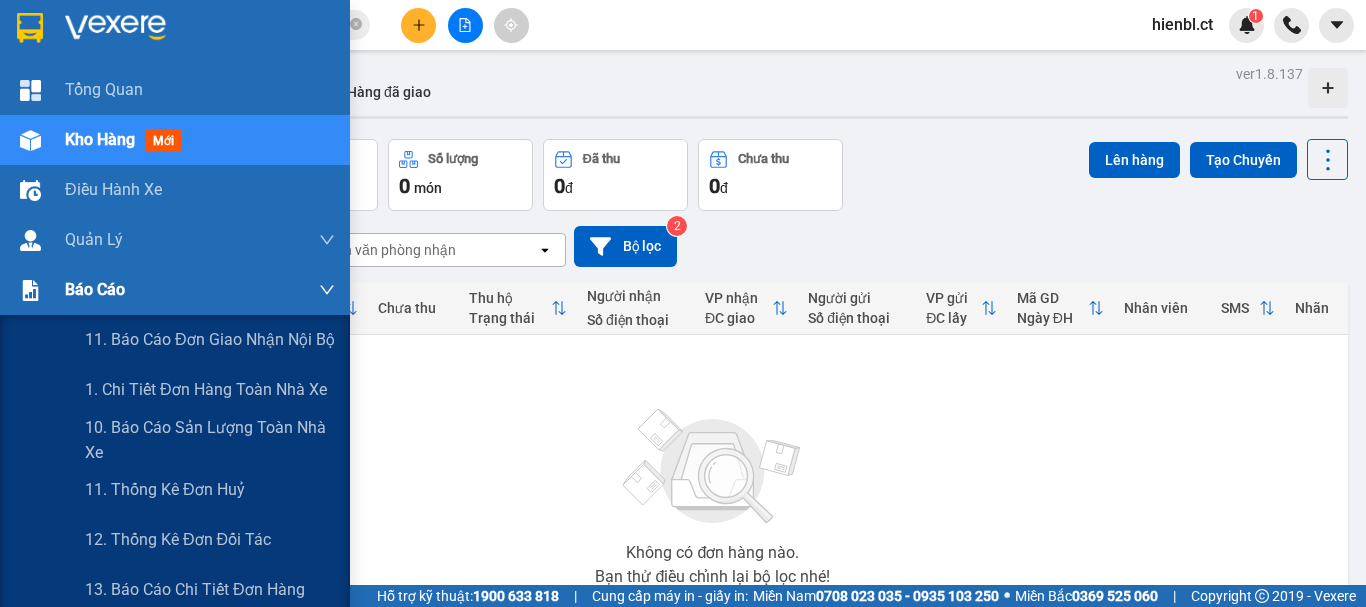 click on "Báo cáo" at bounding box center [175, 290] 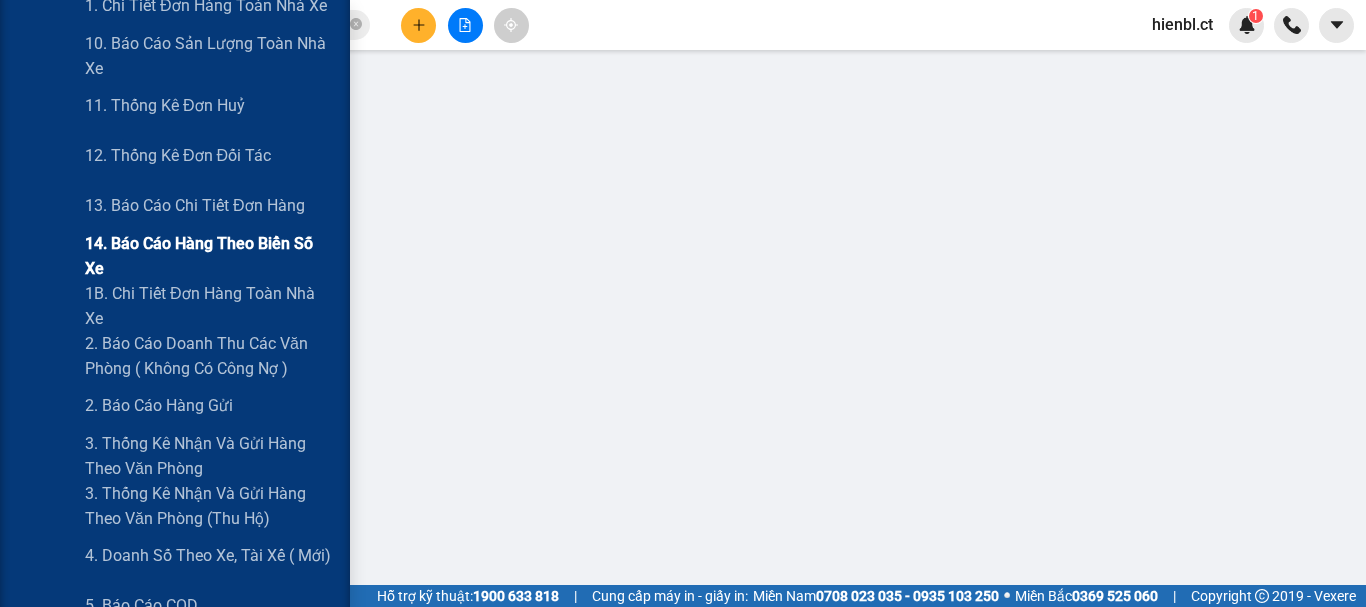 scroll, scrollTop: 400, scrollLeft: 0, axis: vertical 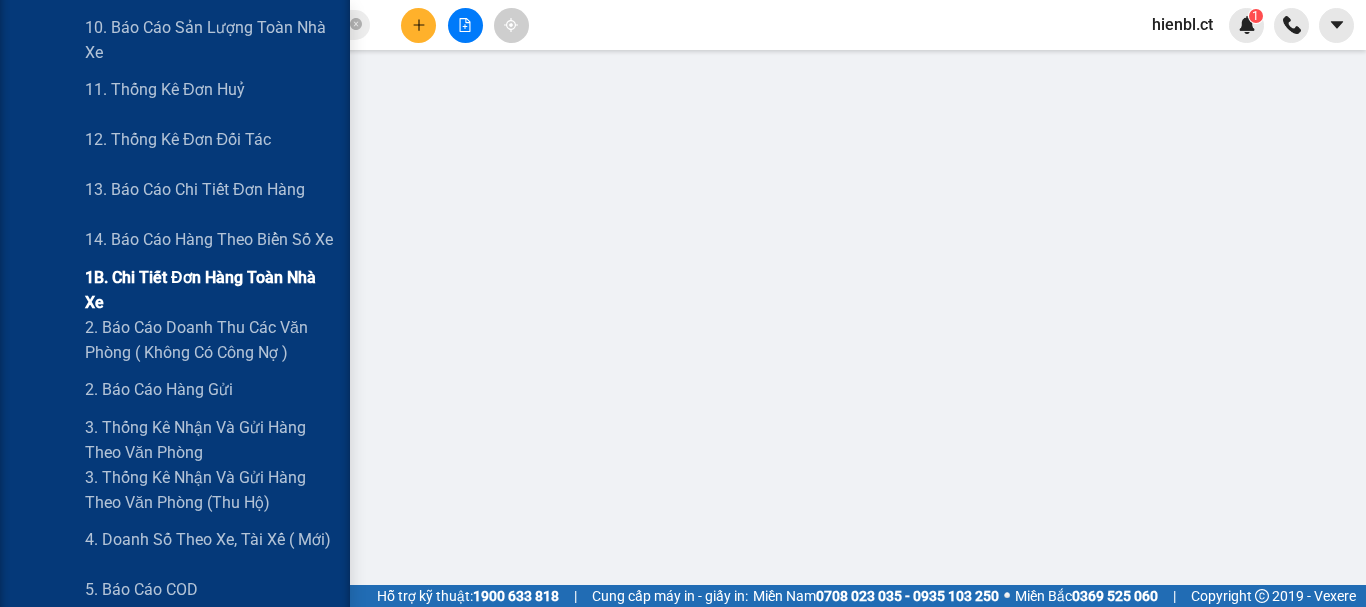 click on "1B. Chi tiết đơn hàng toàn nhà xe" at bounding box center [210, 290] 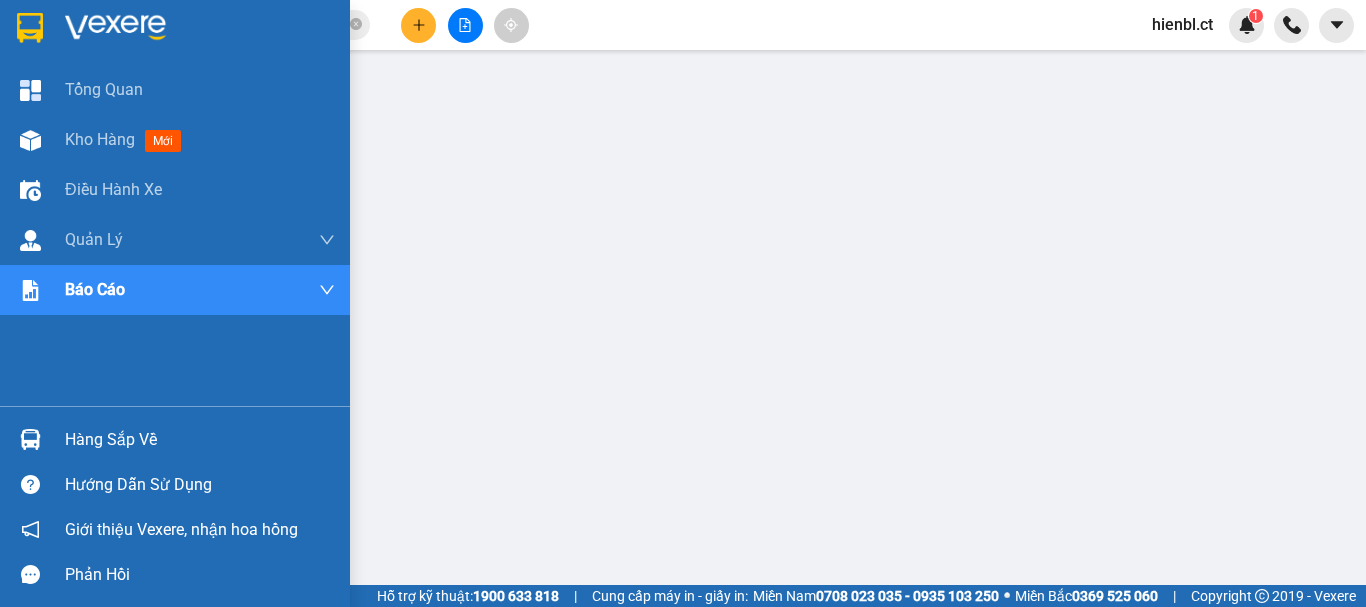 scroll, scrollTop: 0, scrollLeft: 0, axis: both 